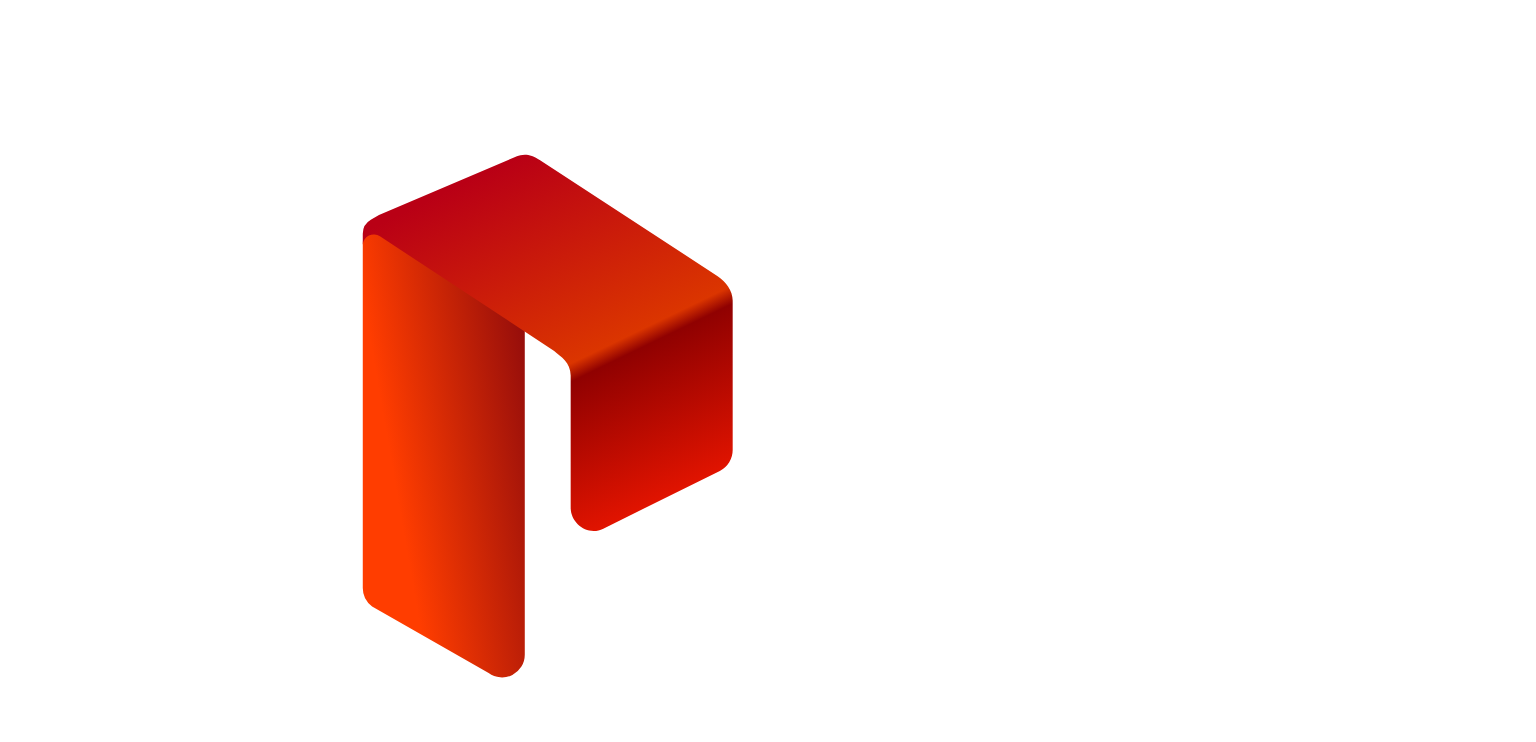 scroll, scrollTop: 0, scrollLeft: 0, axis: both 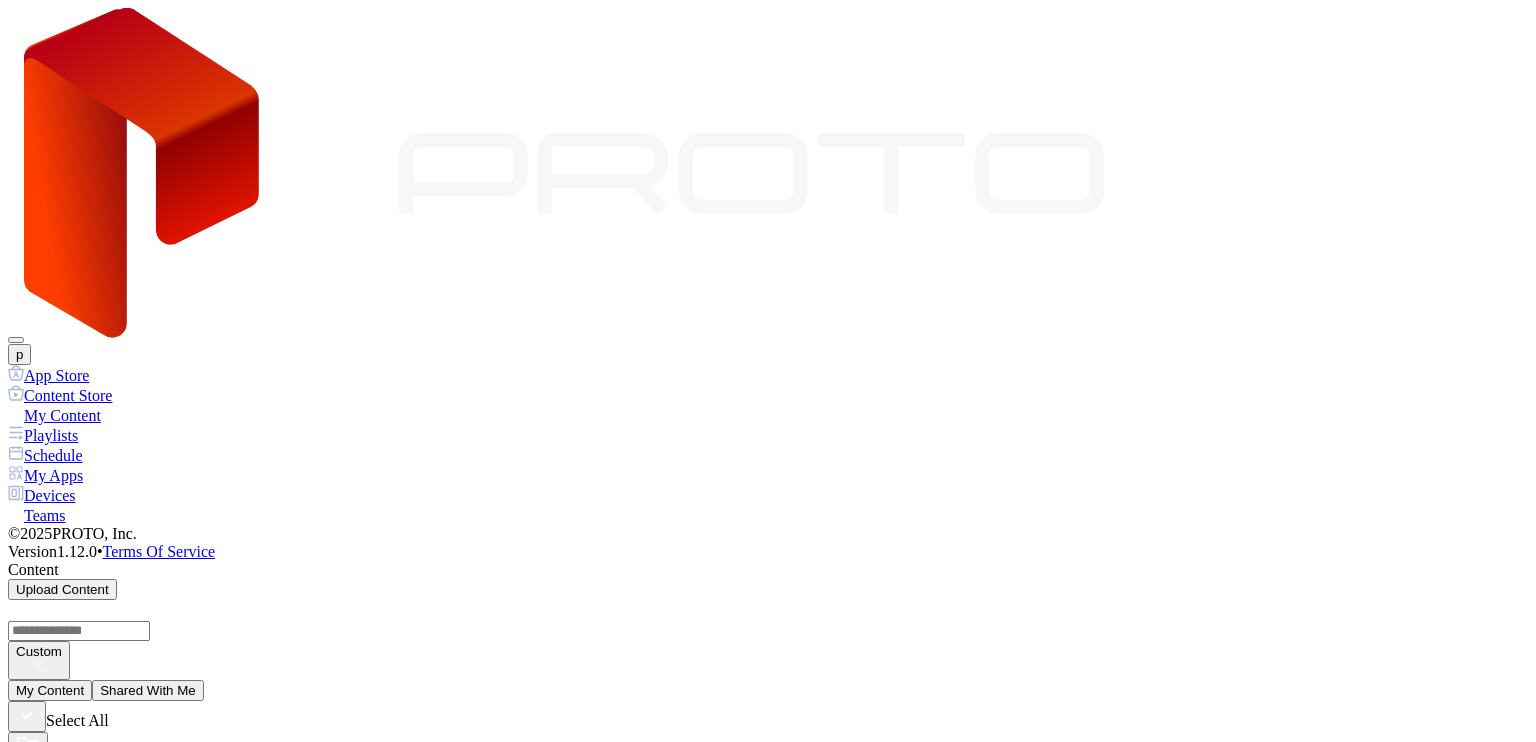 click on "p" at bounding box center [19, 354] 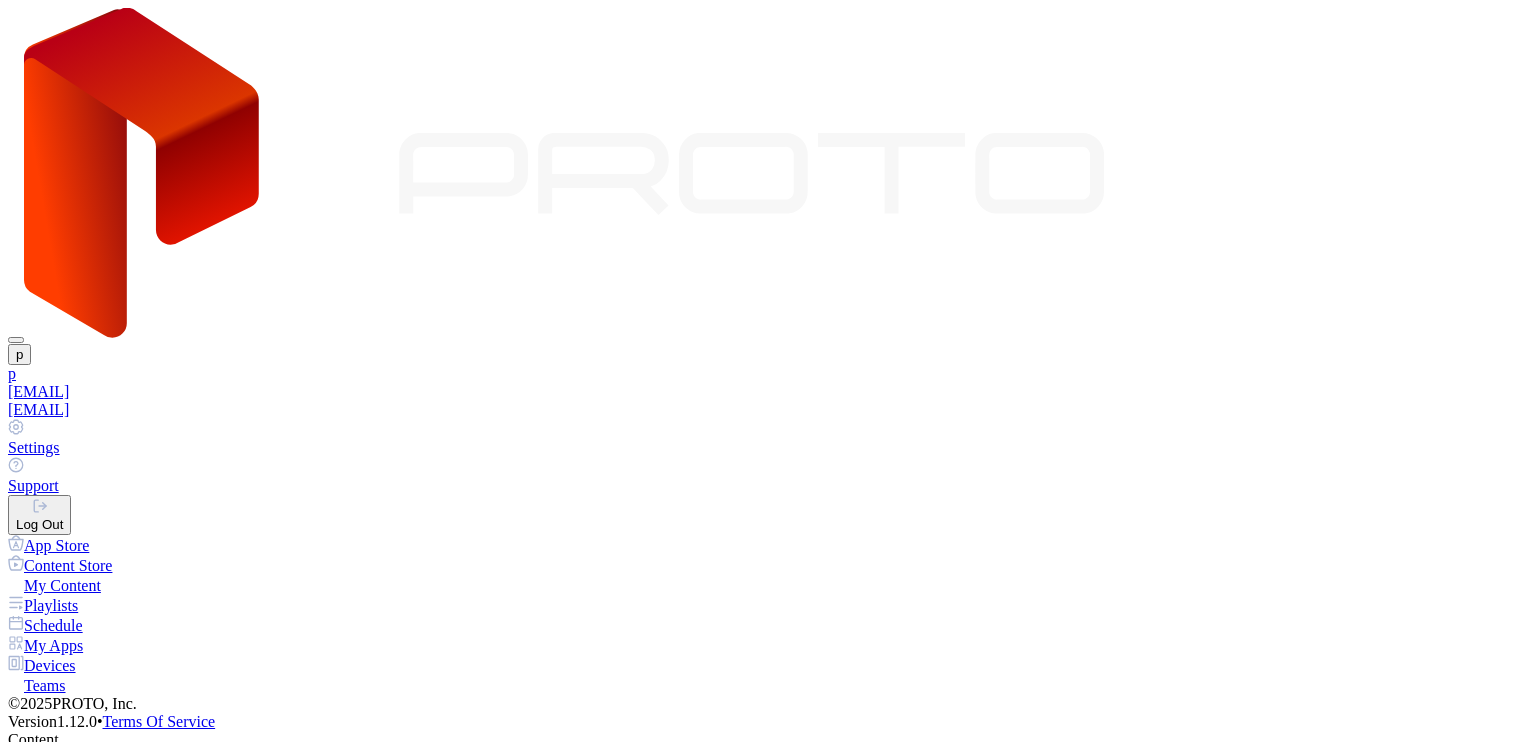 click on "[EMAIL]" at bounding box center (768, 392) 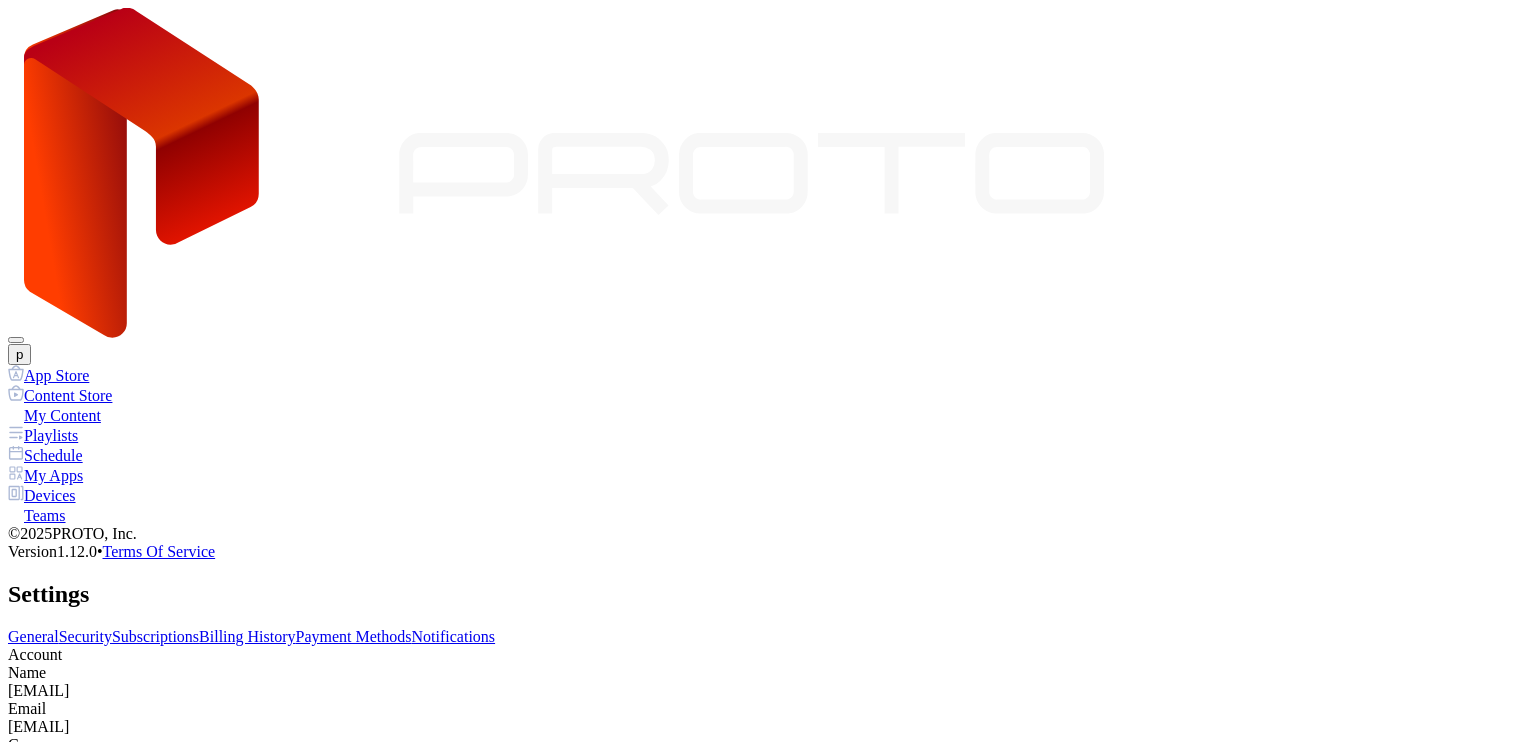 click on "Edit" at bounding box center [27, 782] 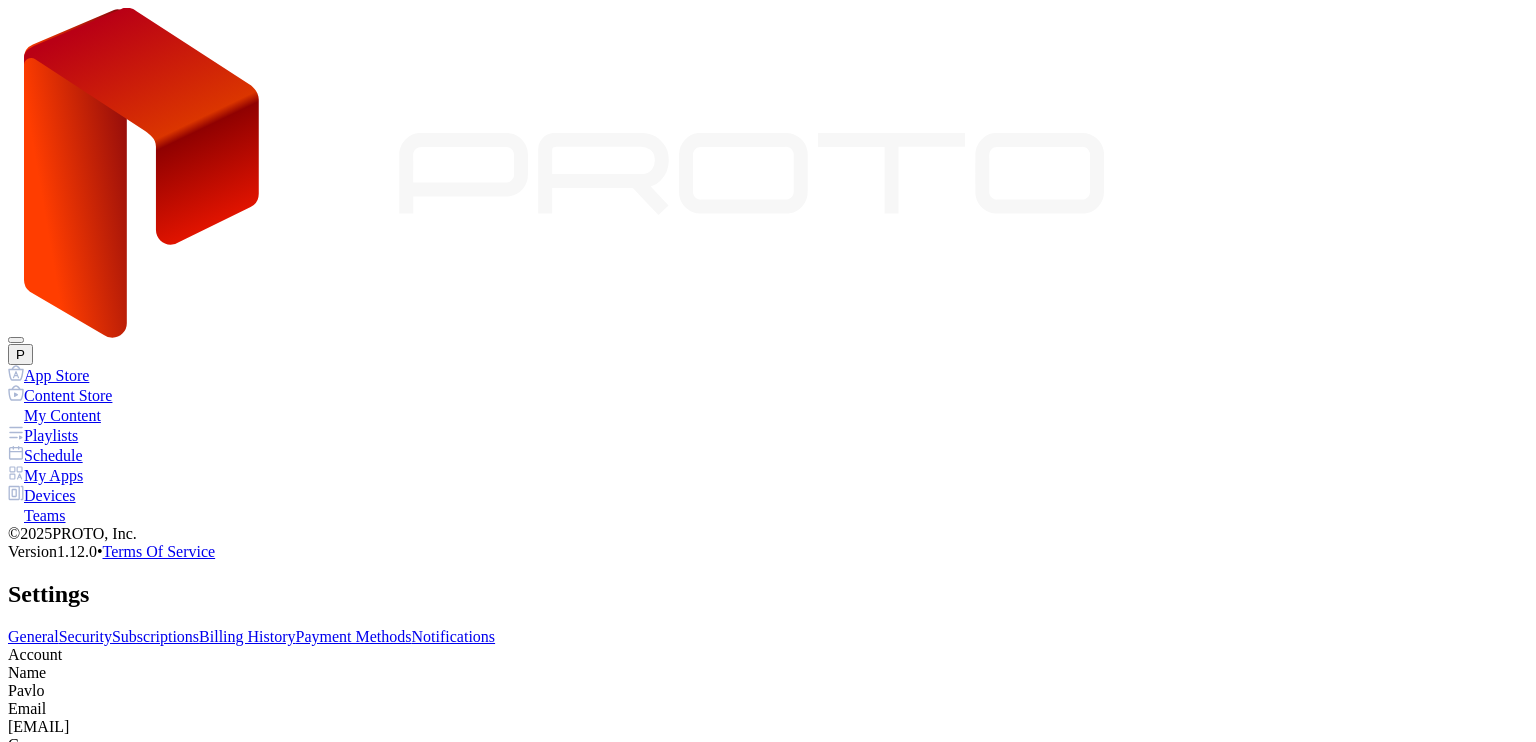 click on "P" at bounding box center [20, 354] 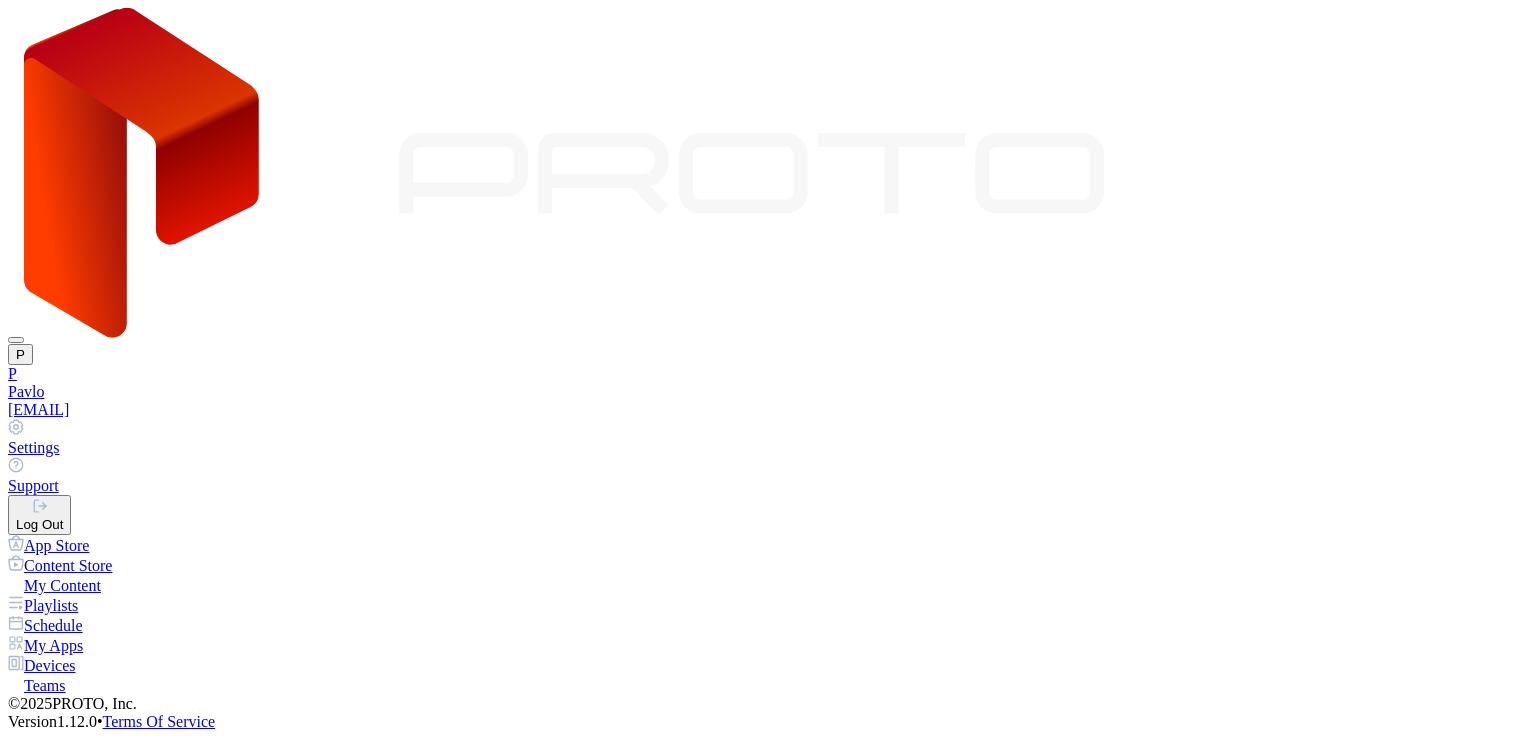 click on "Log Out" at bounding box center (39, 524) 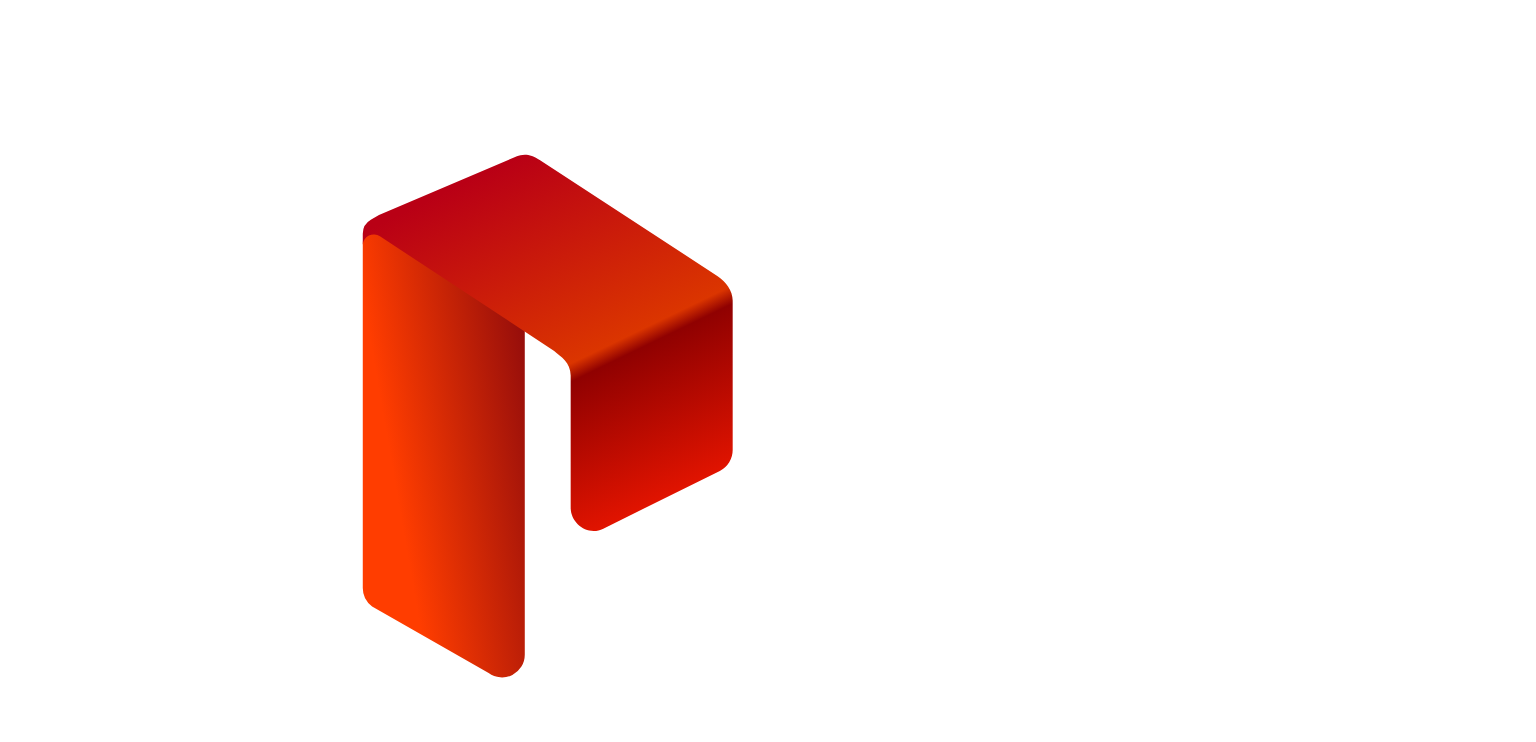 click on "**********" at bounding box center (79, 1206) 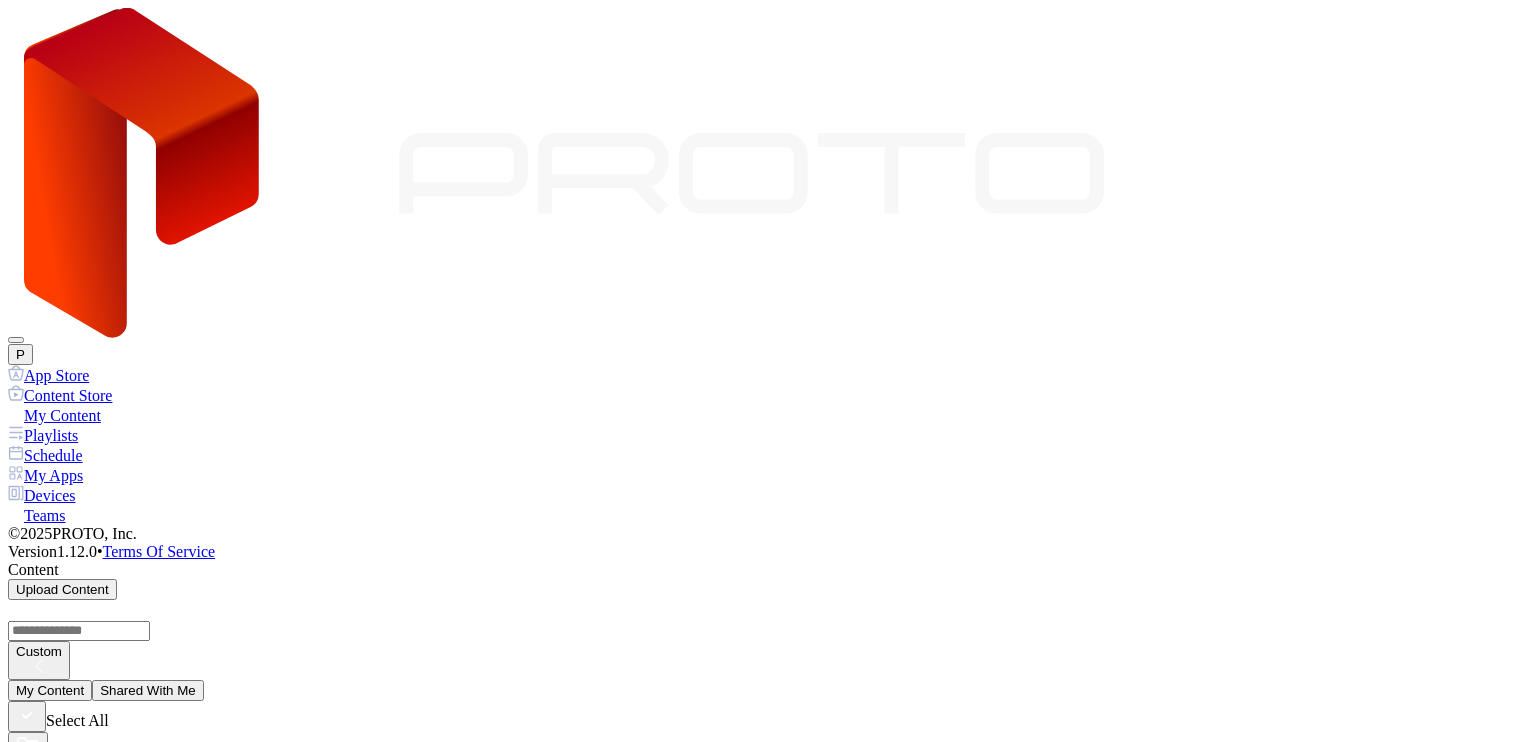 click on "Go to devices" at bounding box center (39, 6782) 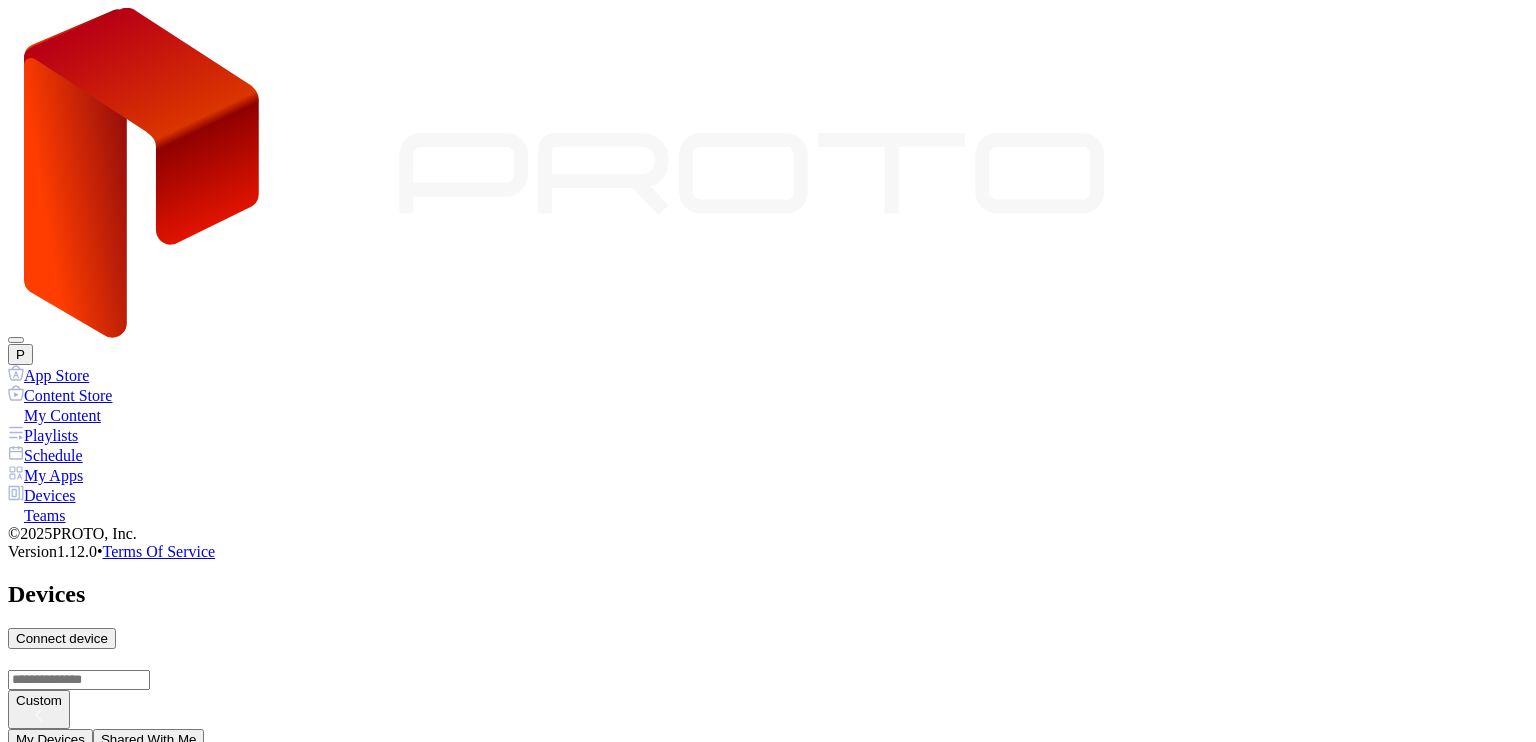 click on "P" at bounding box center [20, 354] 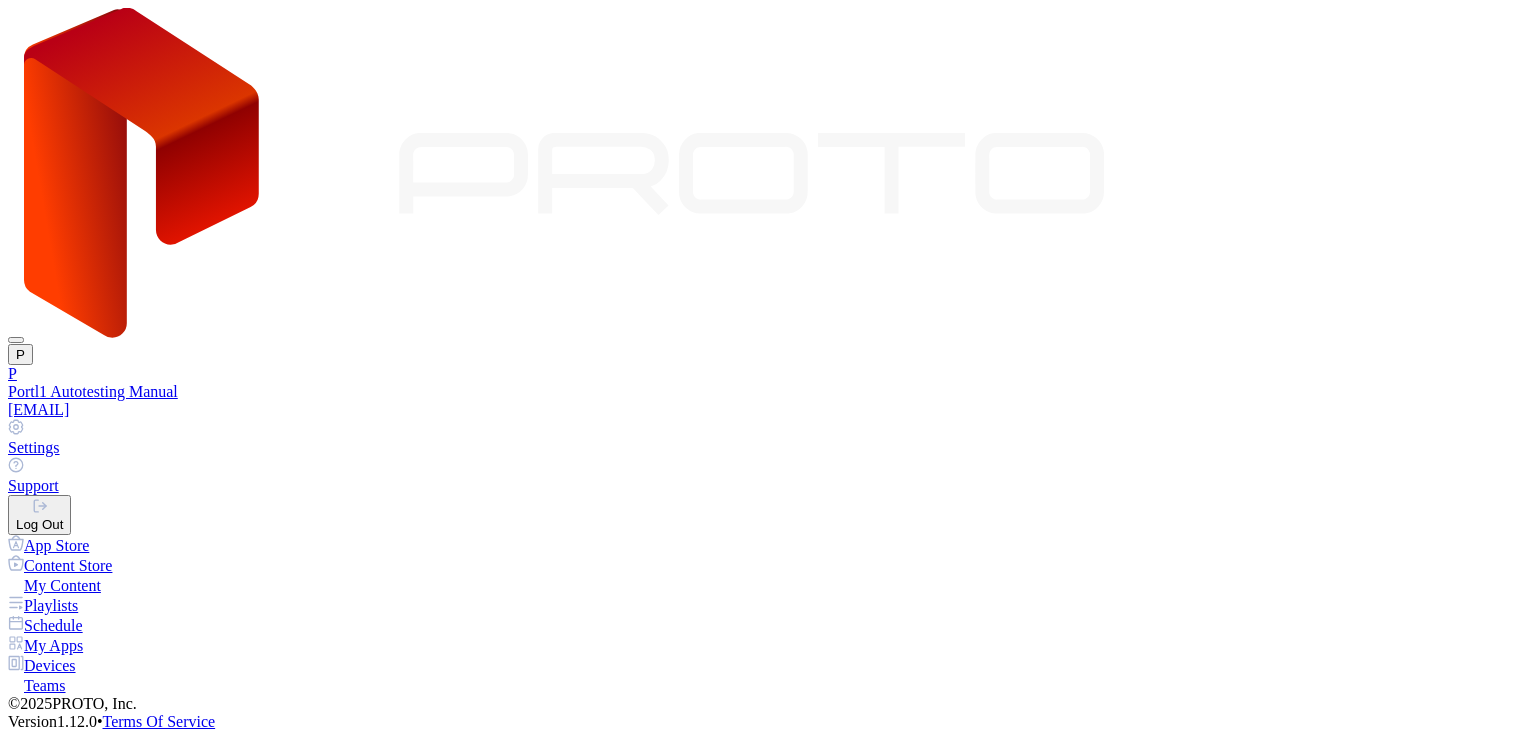 click on "Portl1 Autotesting Manual" at bounding box center [768, 392] 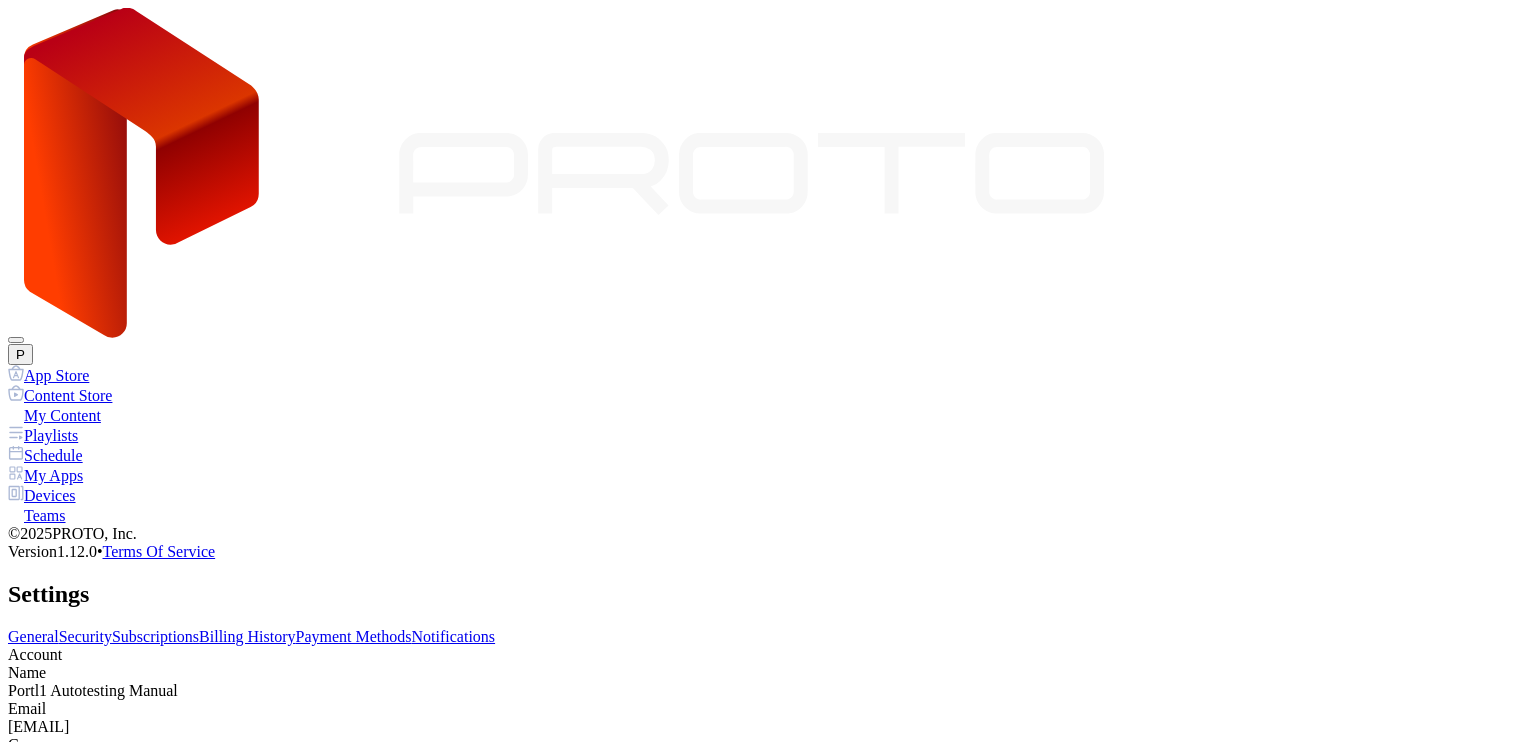 click on "Subscriptions" at bounding box center [155, 636] 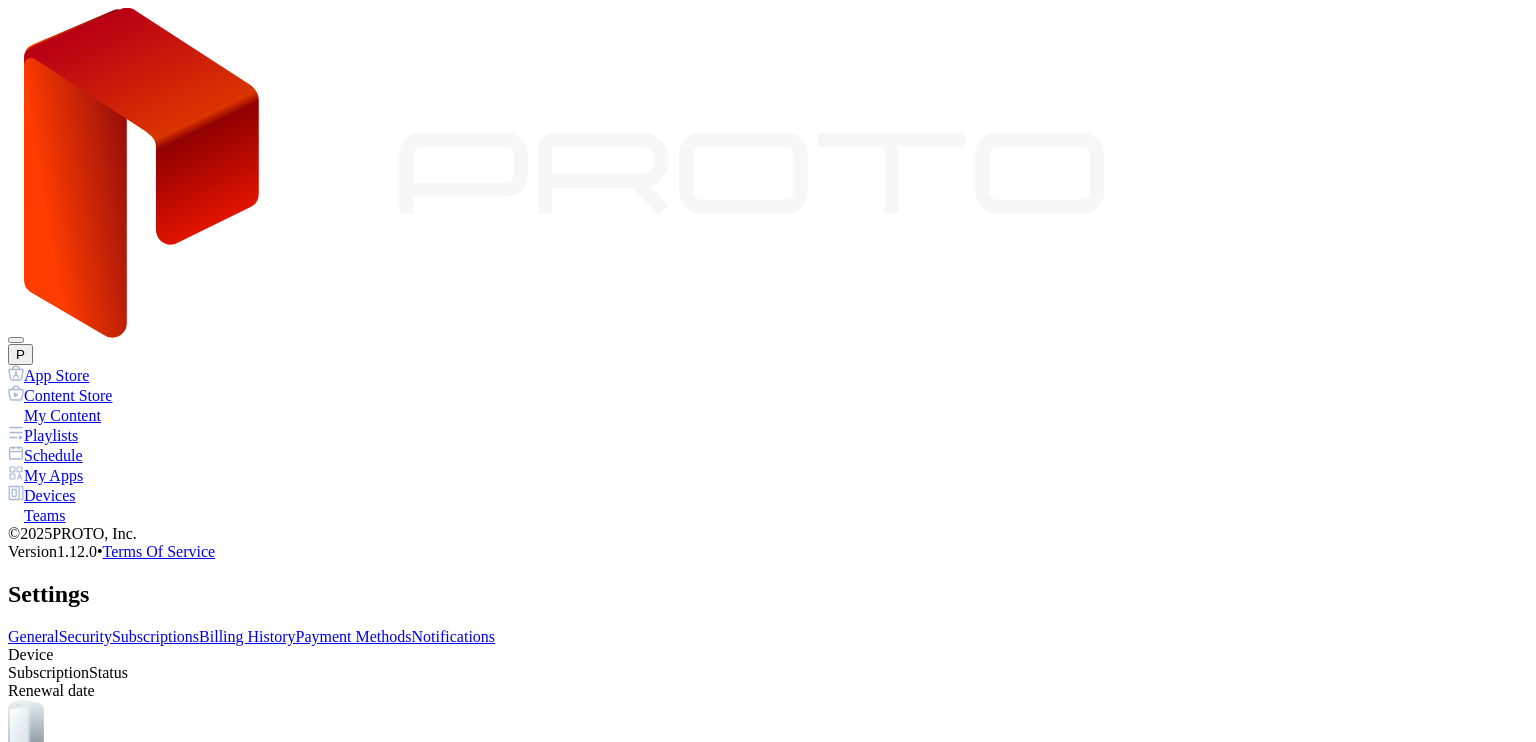 click on "Payment Methods" at bounding box center [354, 636] 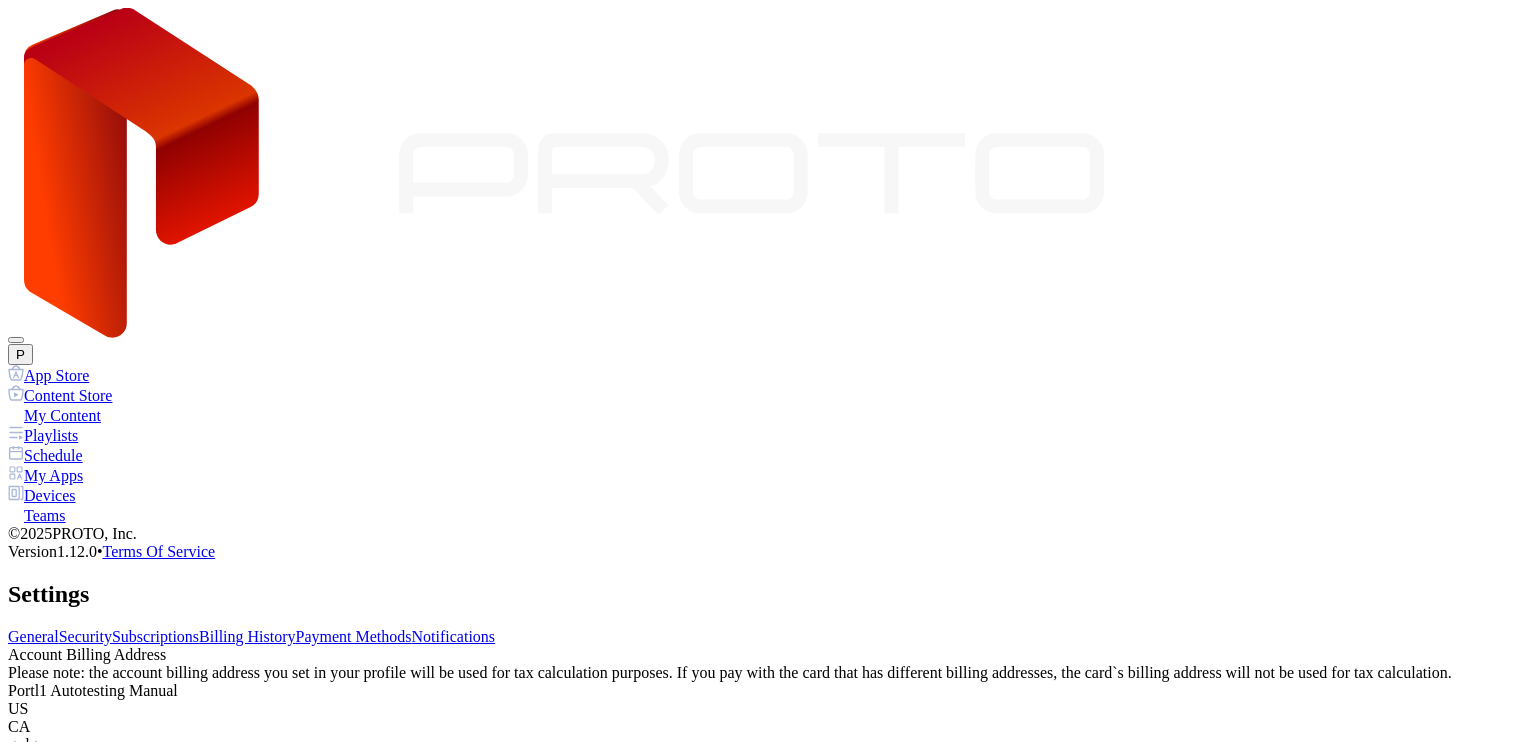 scroll, scrollTop: 0, scrollLeft: 0, axis: both 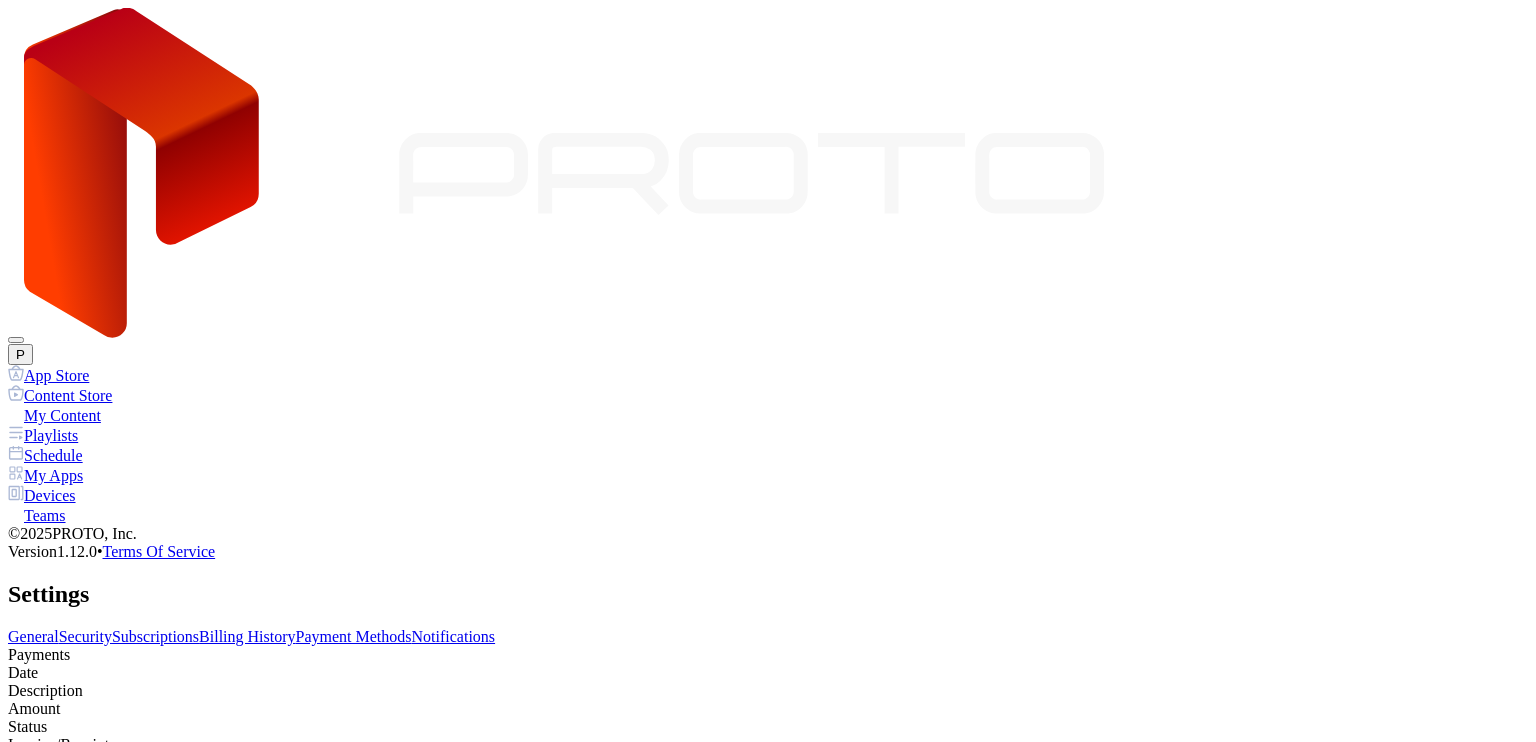 click on "Notifications" at bounding box center (454, 636) 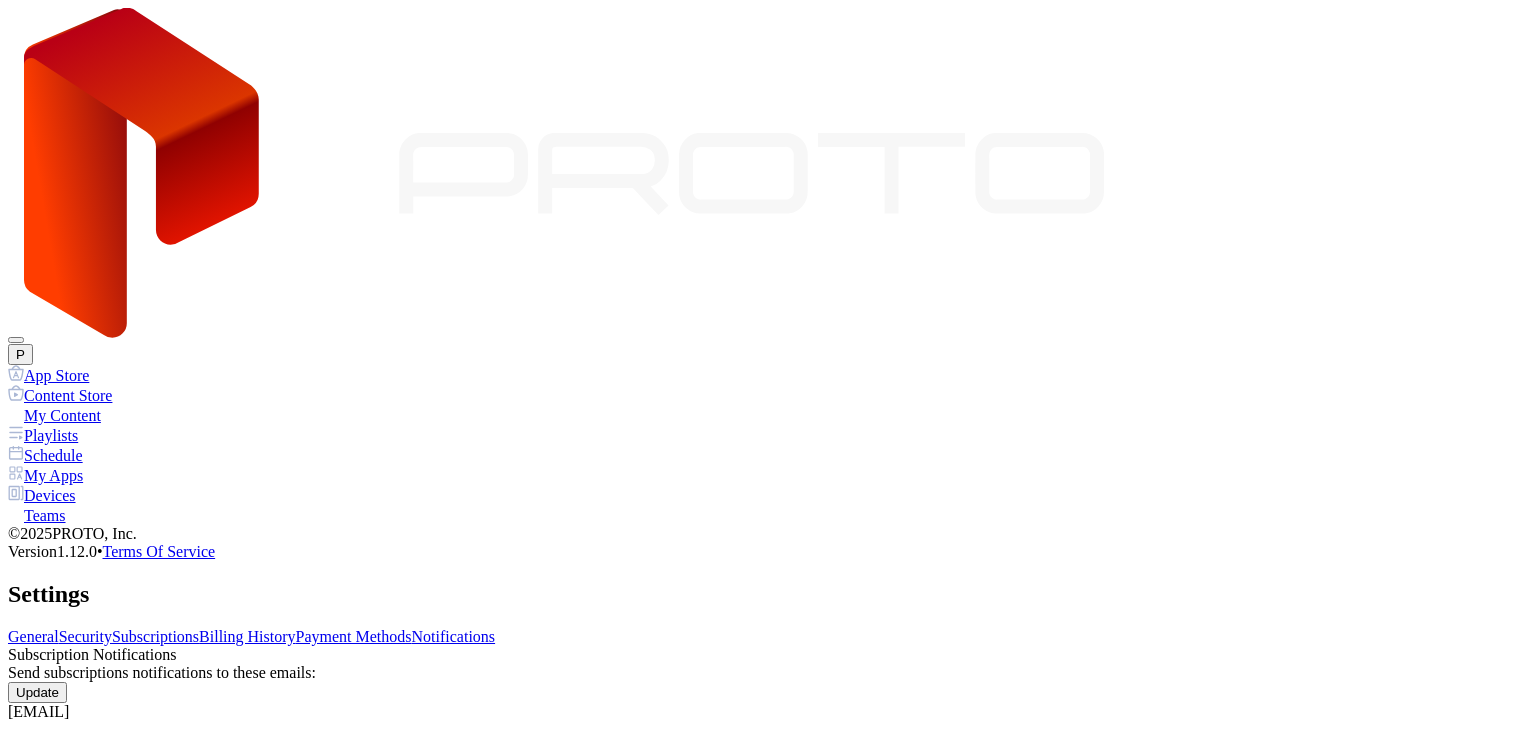 click on "Billing History" at bounding box center [247, 636] 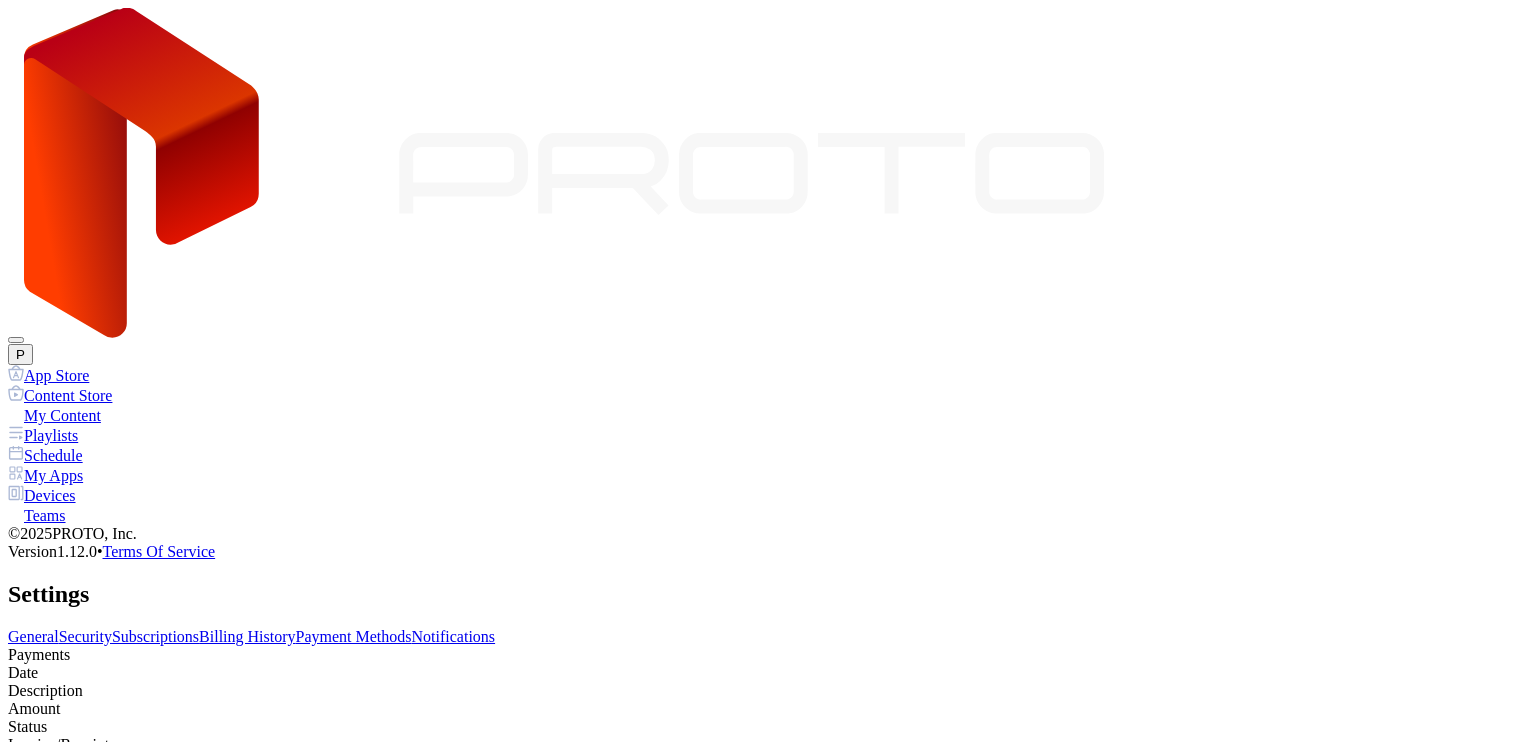 click on "Subscriptions" at bounding box center [155, 636] 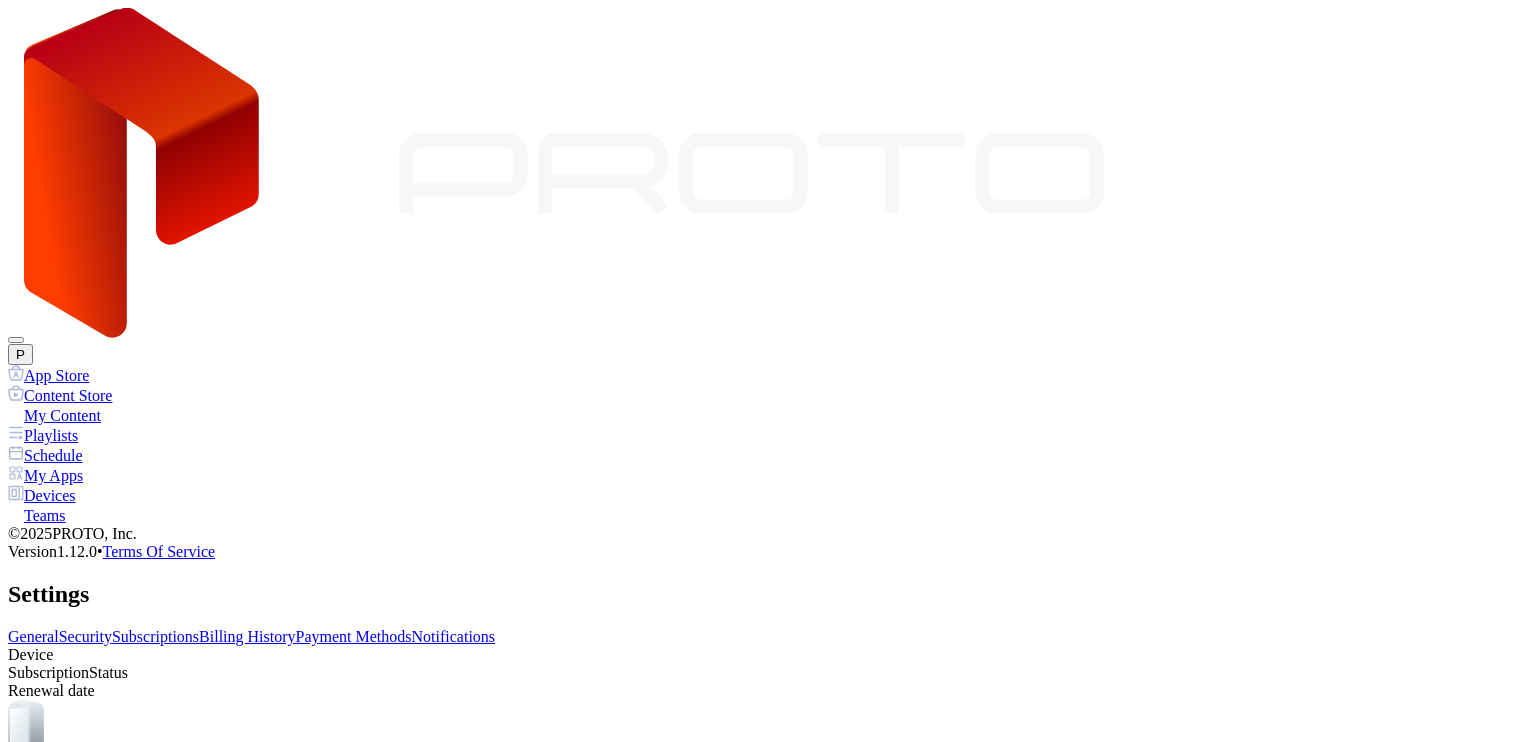 click on "Buy" at bounding box center (27, 1013) 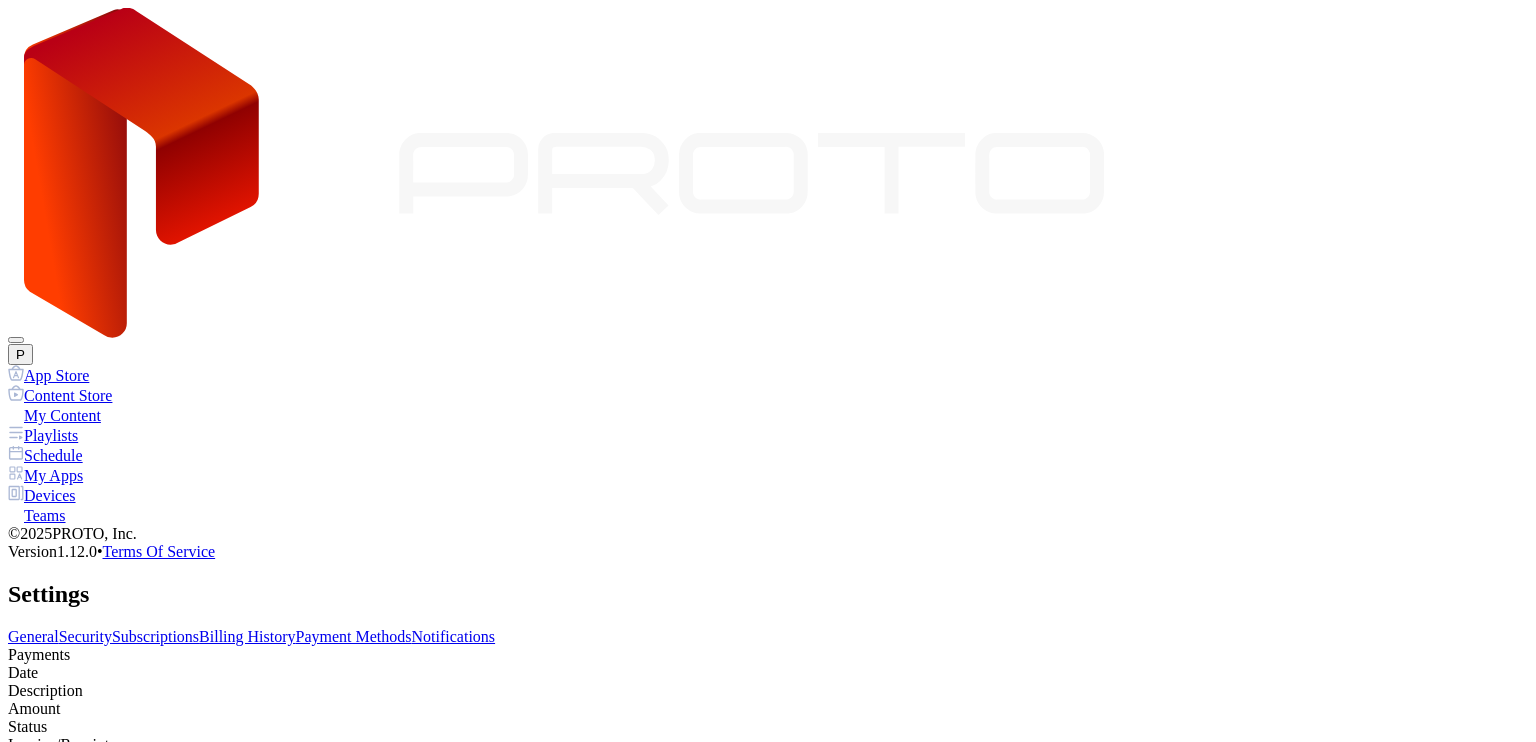 click on "Payment Methods" at bounding box center (354, 636) 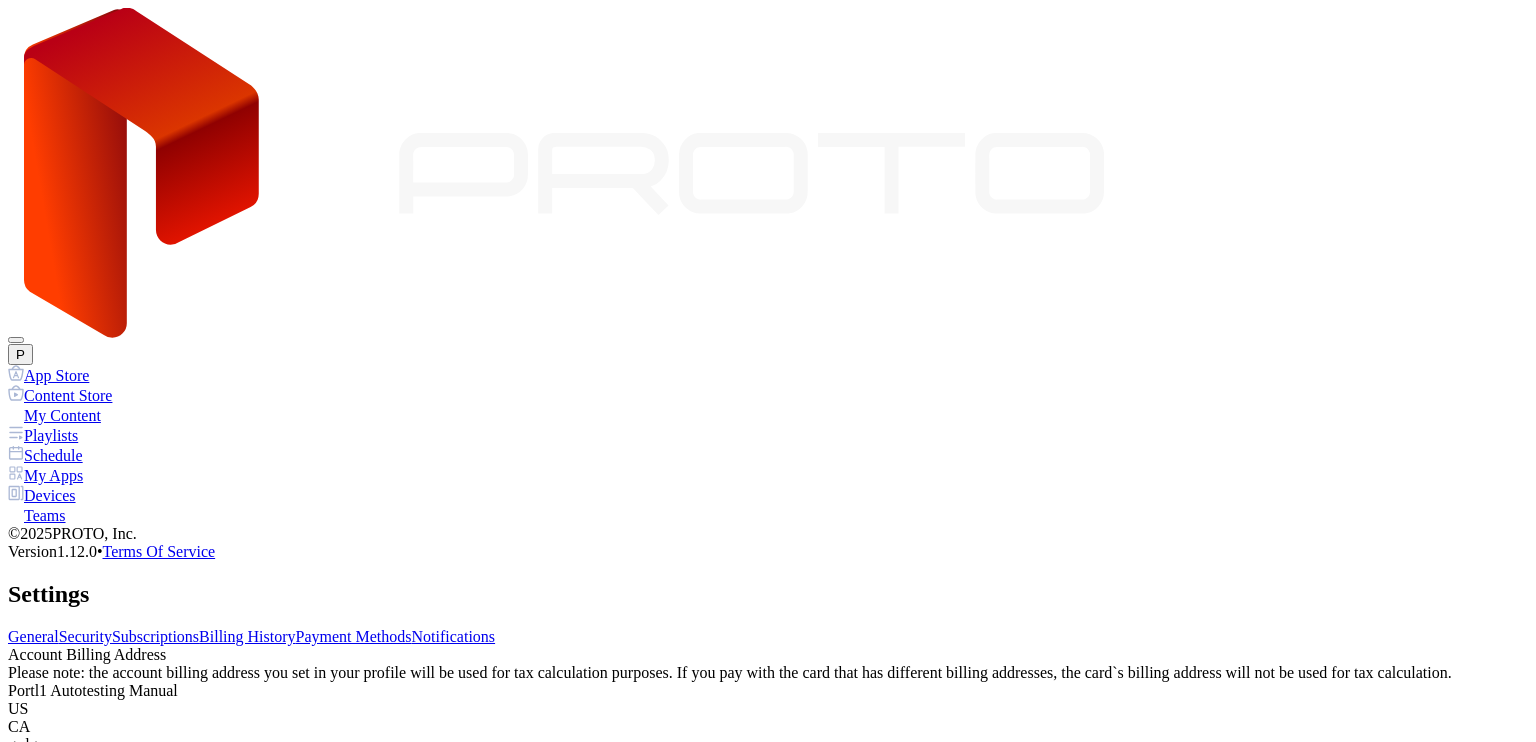 scroll, scrollTop: 0, scrollLeft: 0, axis: both 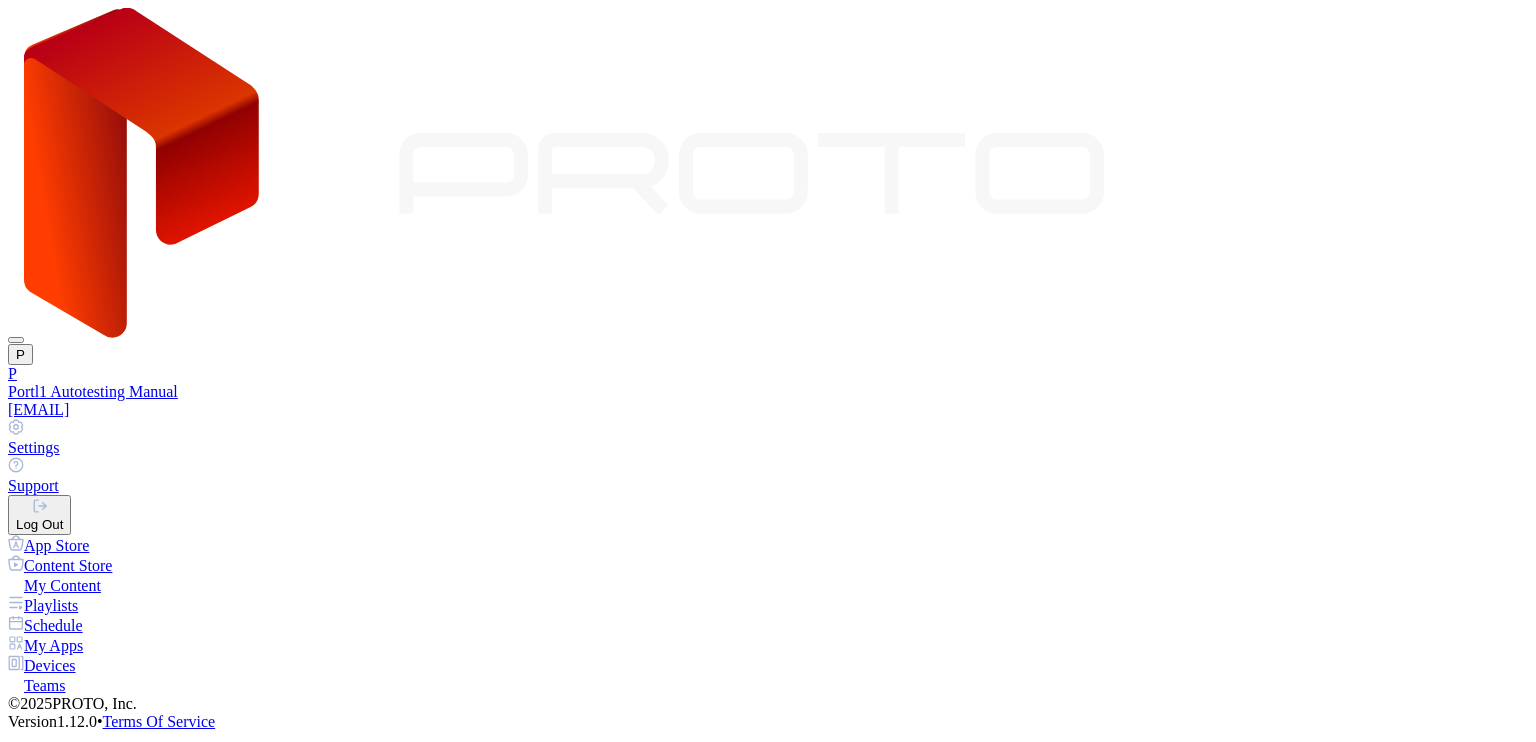 click on "Log Out" at bounding box center [39, 515] 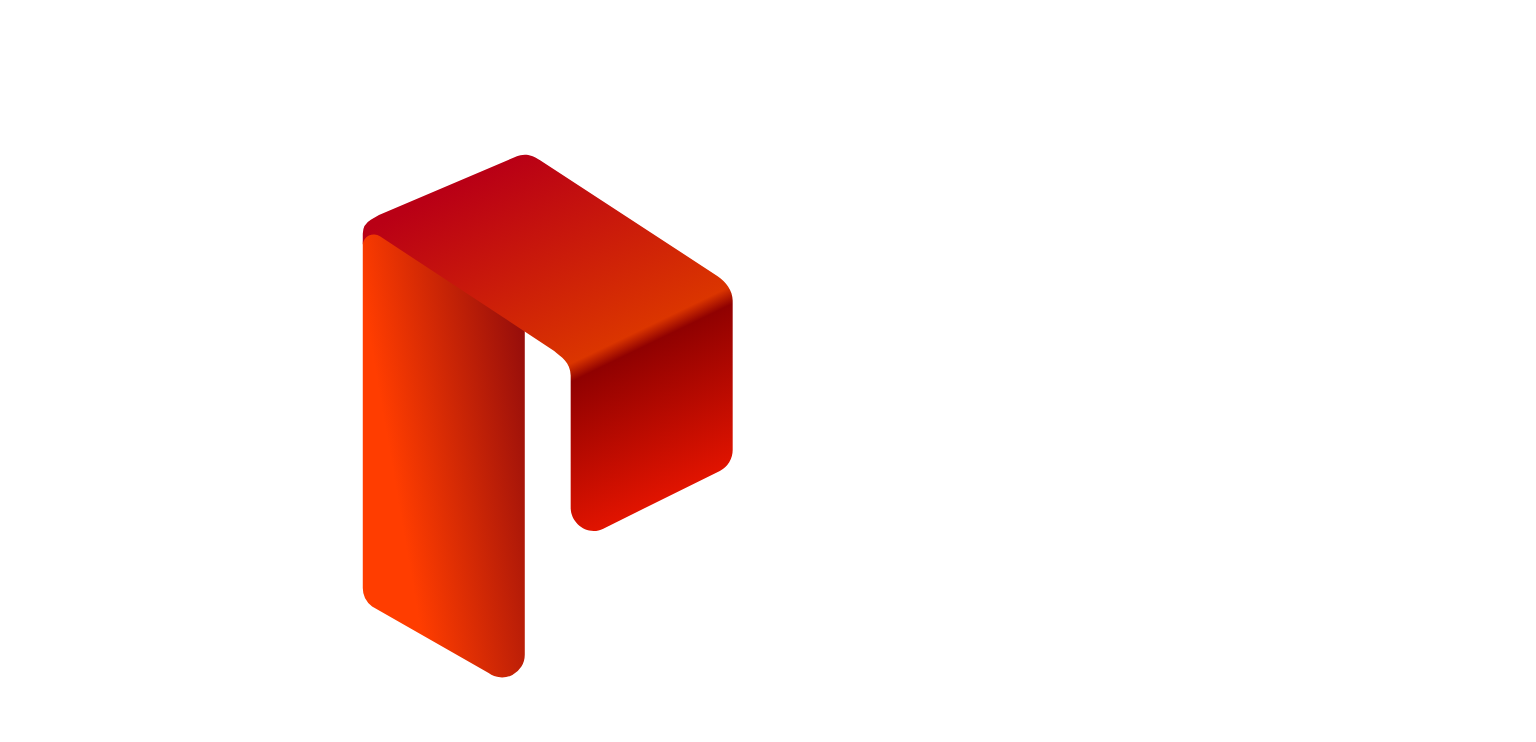 click on "**********" at bounding box center (79, 1206) 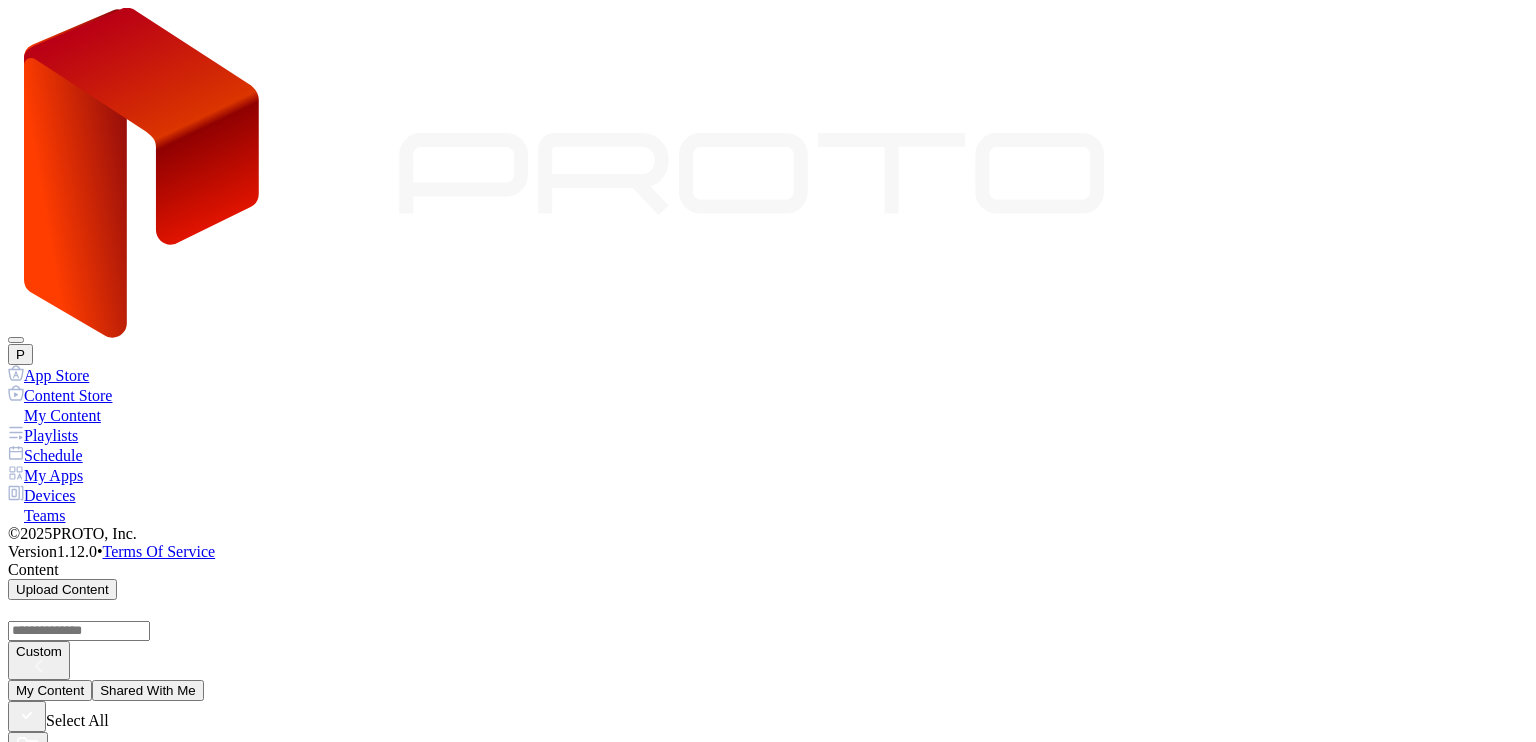 click on "P" at bounding box center (20, 354) 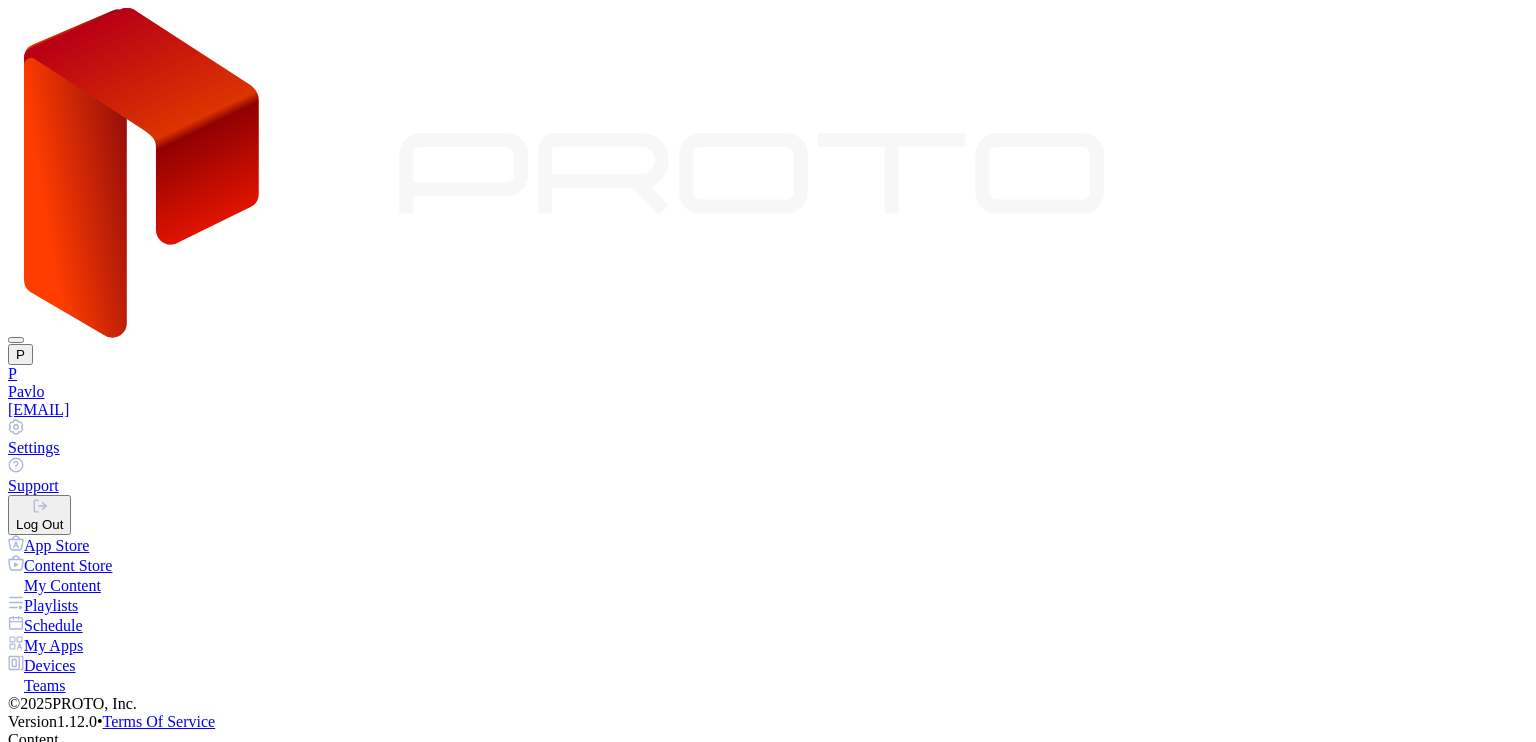 click on "P [FIRST] [EMAIL]" at bounding box center (768, 392) 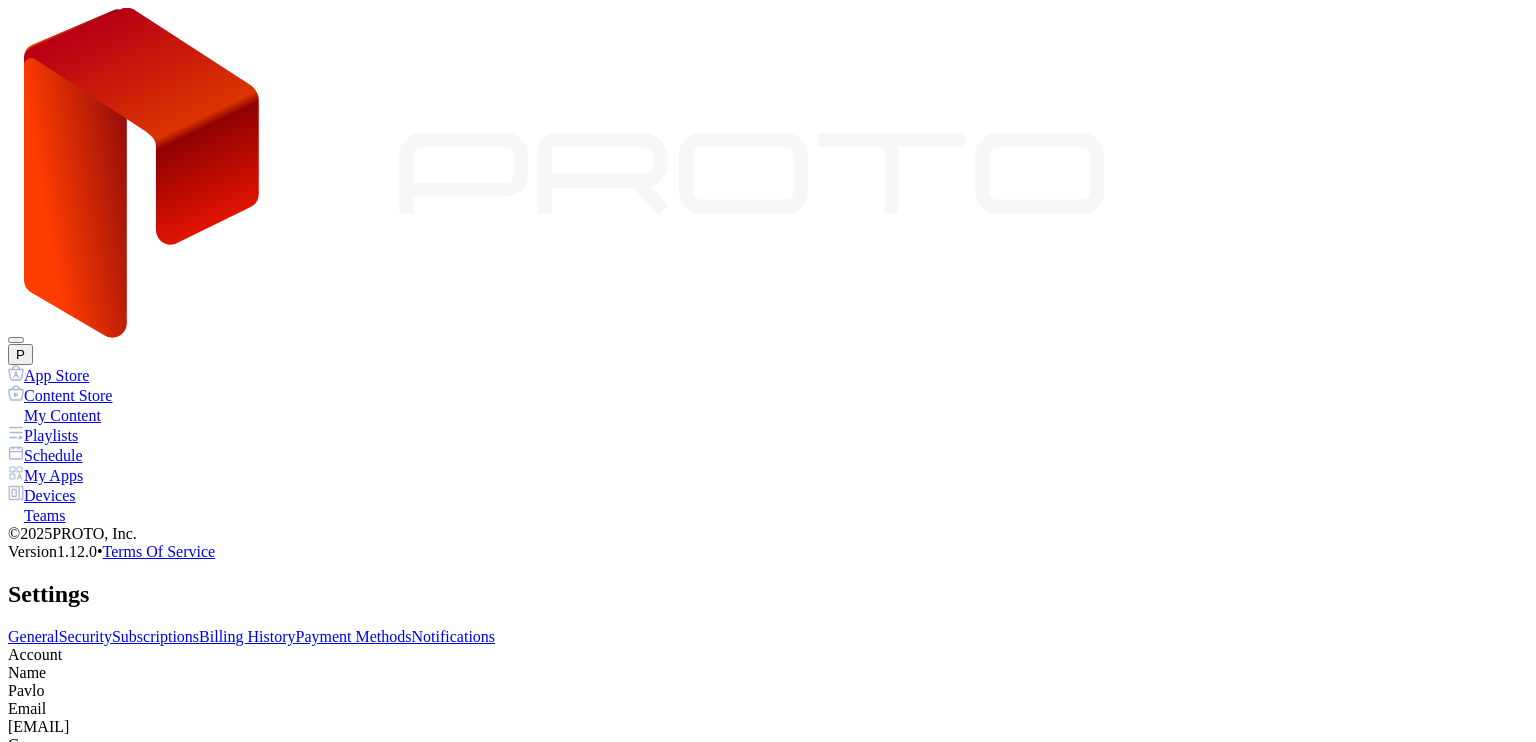 click on "Subscriptions" at bounding box center (155, 636) 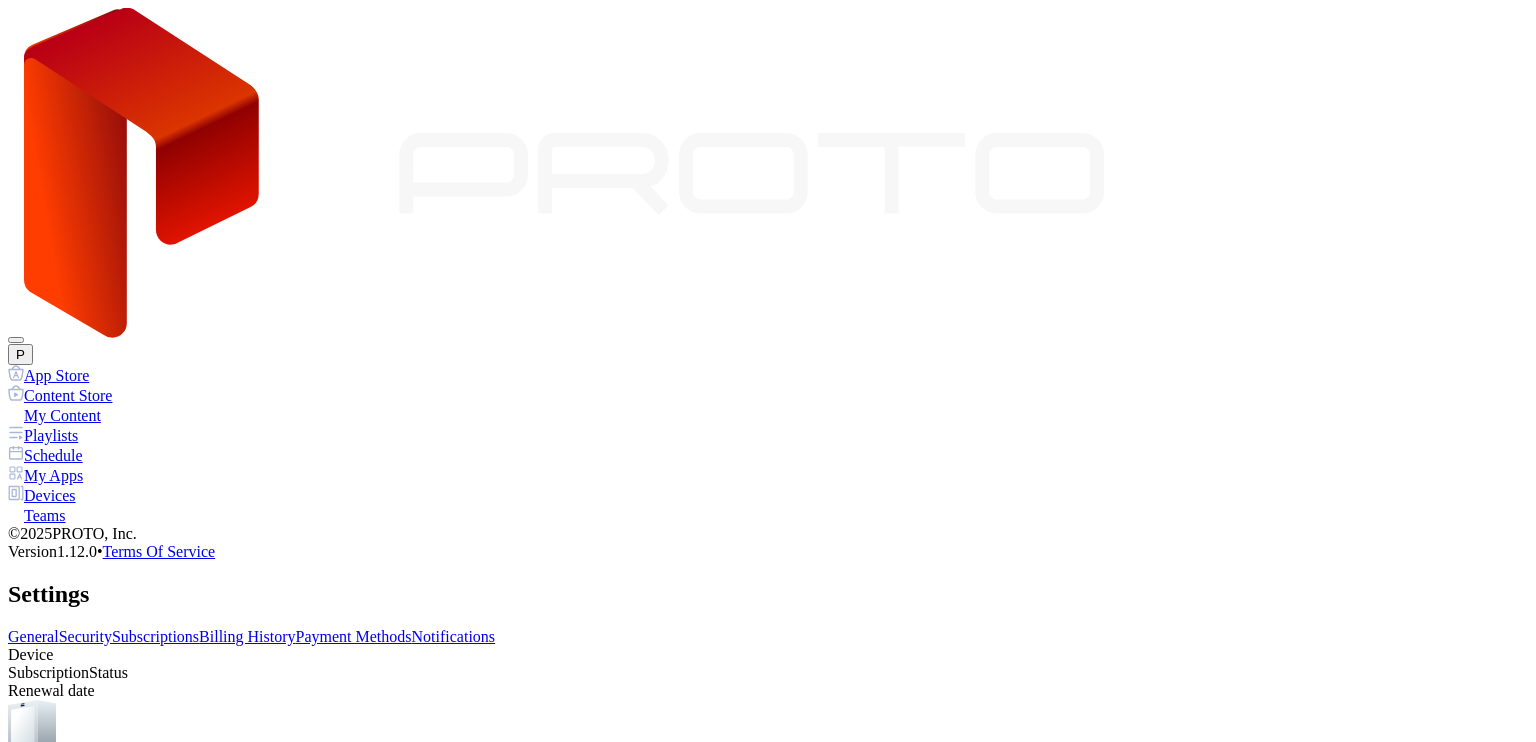 scroll, scrollTop: 132, scrollLeft: 0, axis: vertical 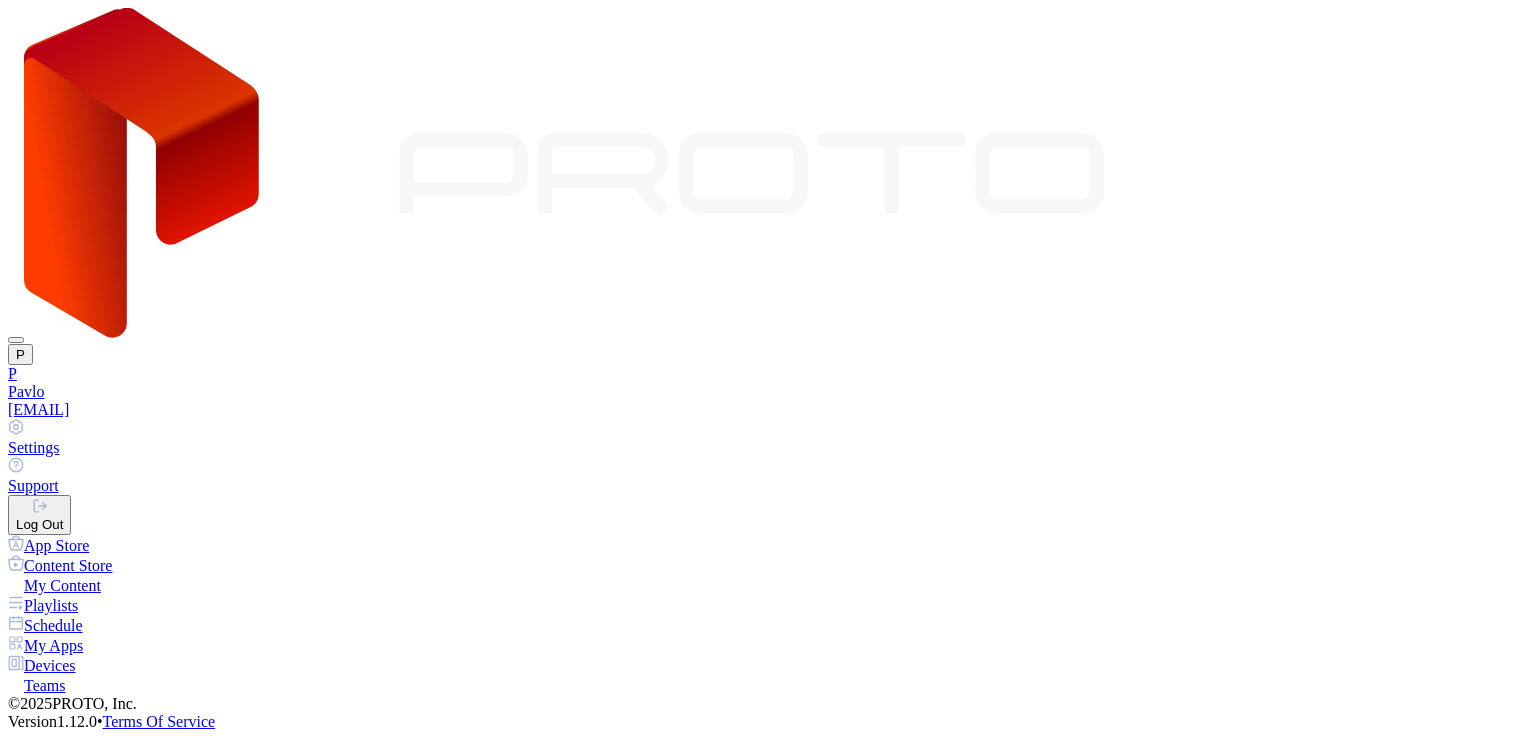 click on "Log Out" at bounding box center [39, 524] 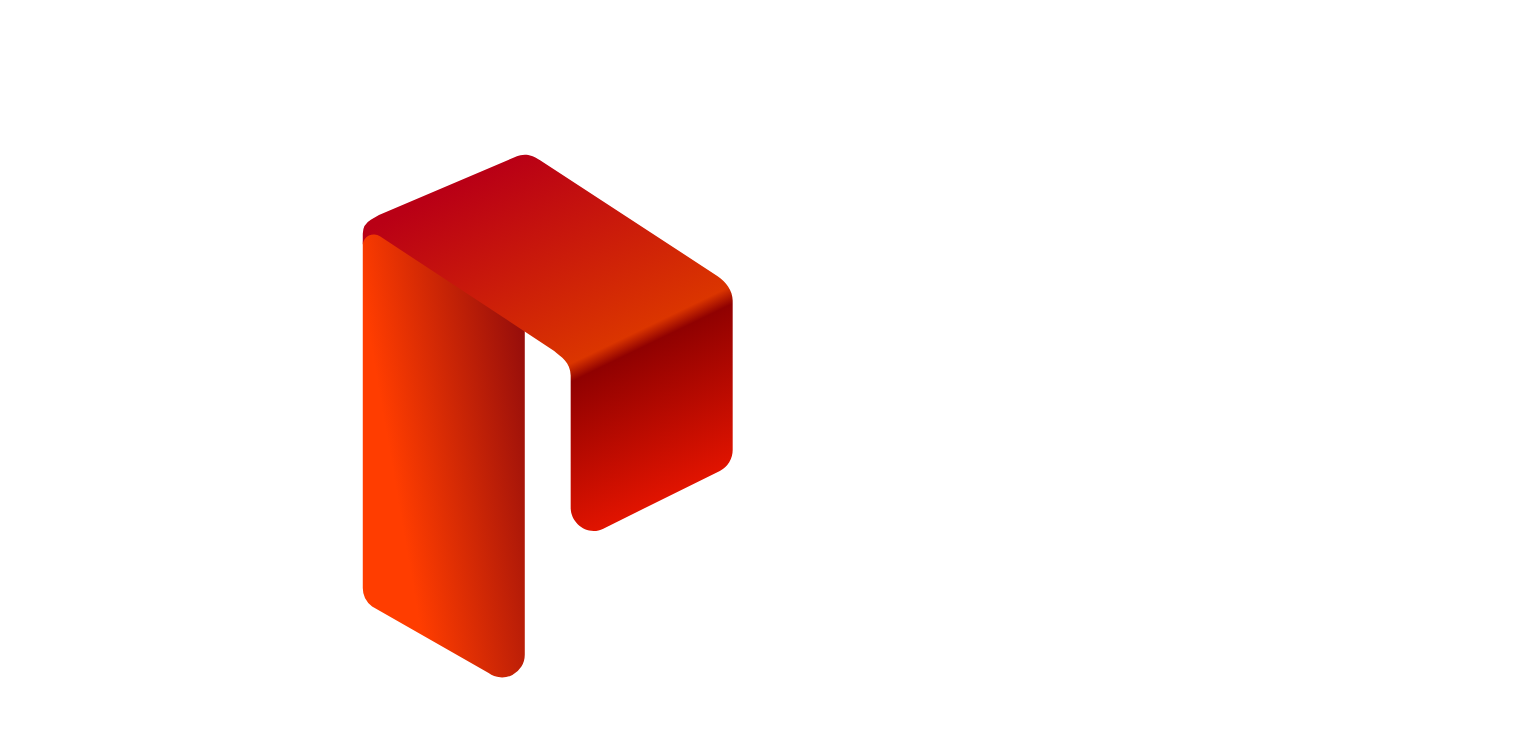 drag, startPoint x: 1138, startPoint y: 306, endPoint x: 1118, endPoint y: 315, distance: 21.931713 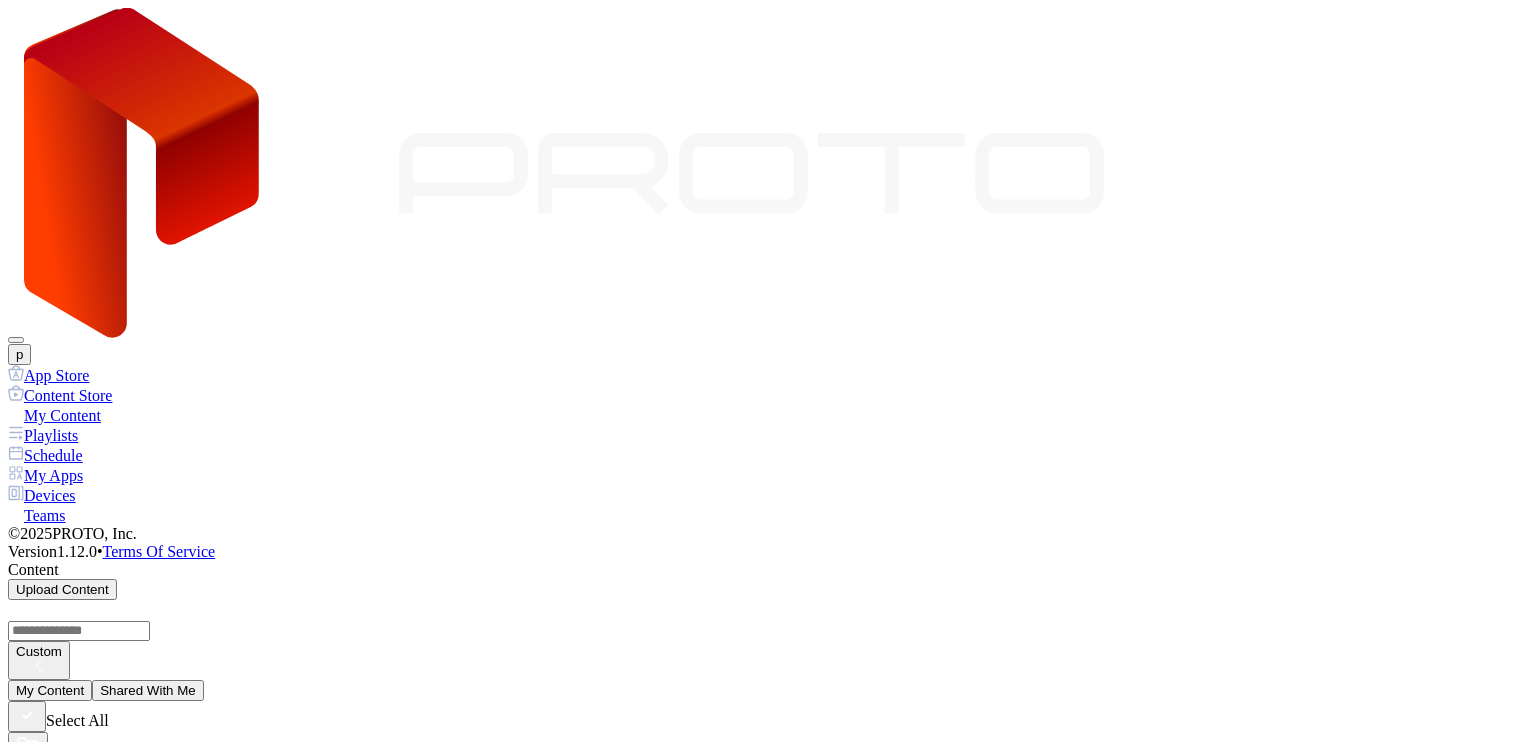click on "p" at bounding box center [19, 354] 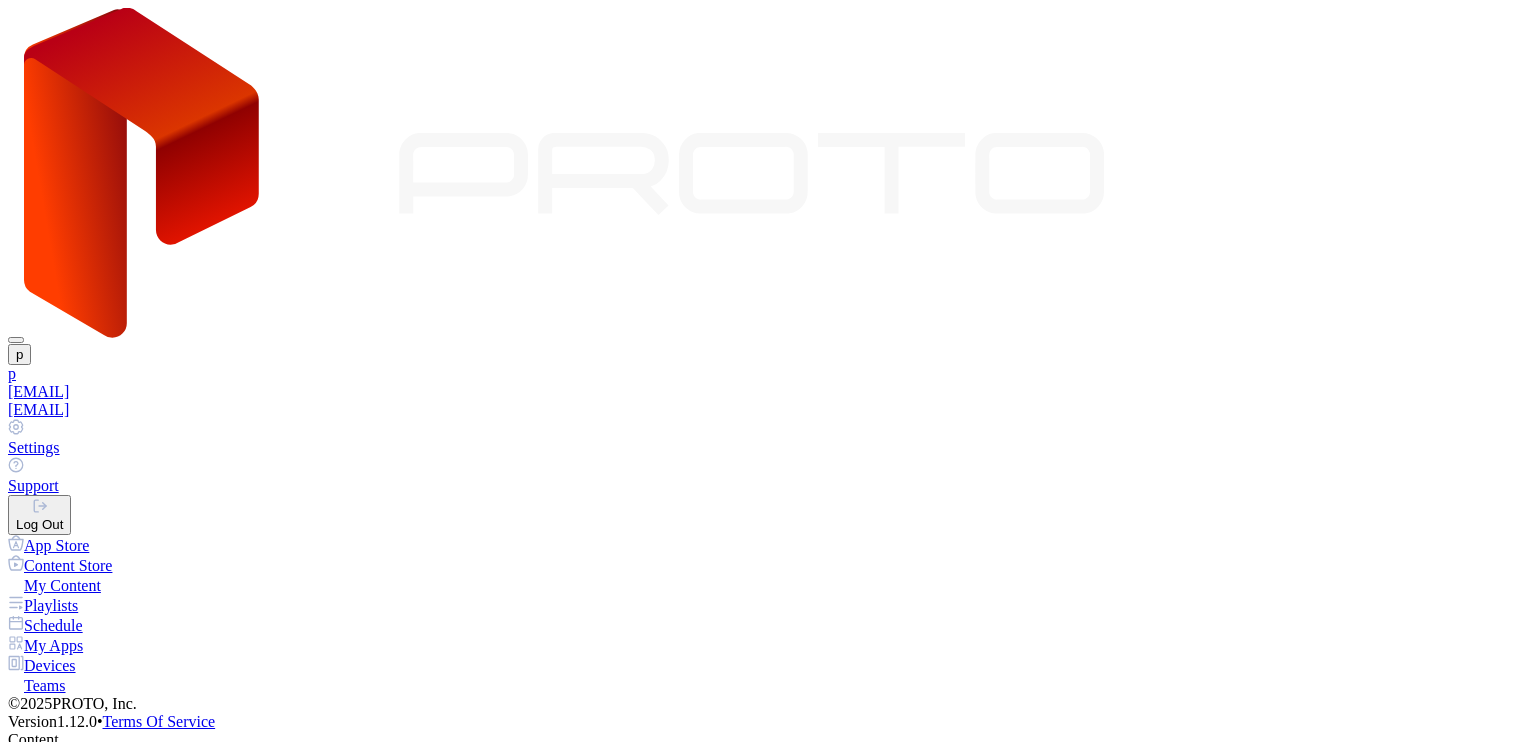 click on "[EMAIL]" at bounding box center (768, 392) 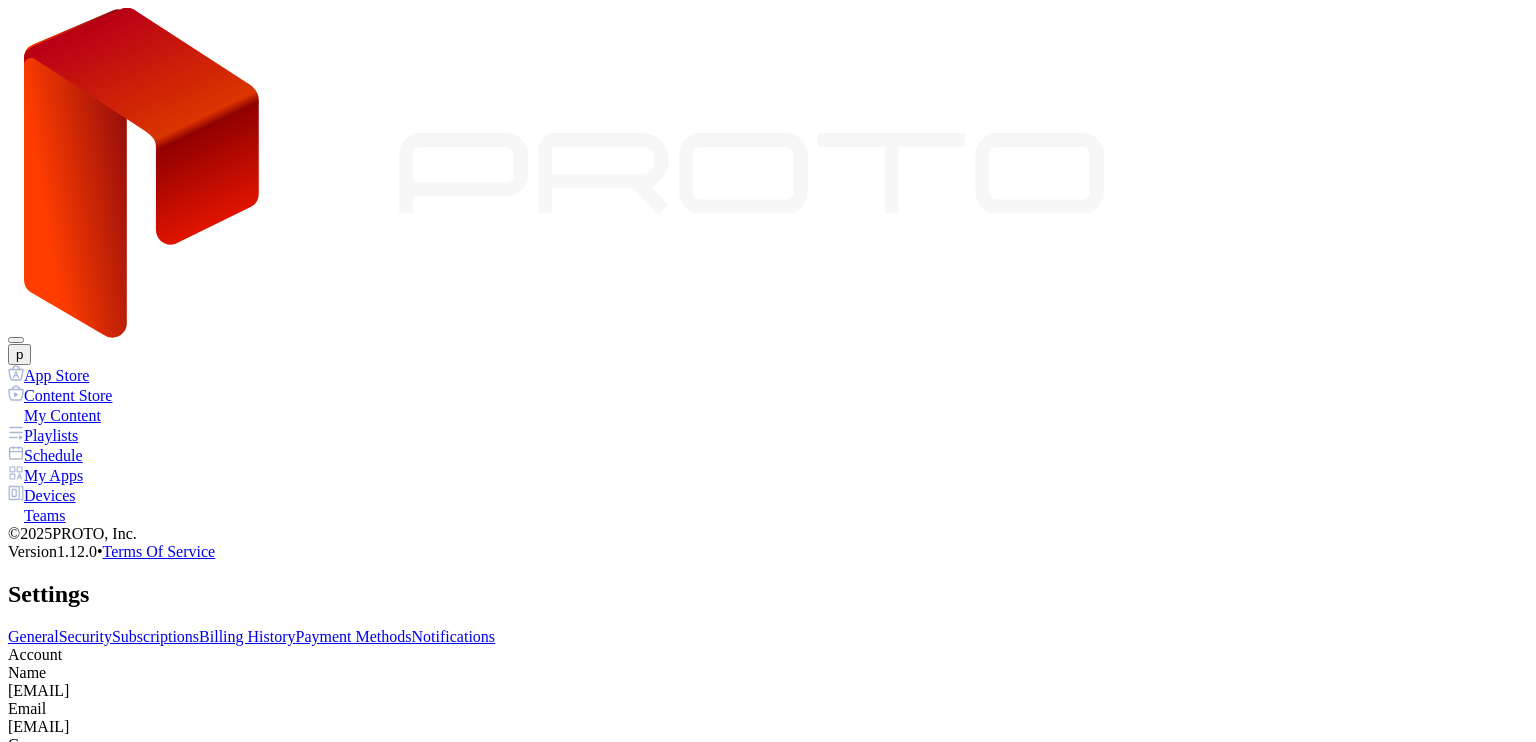 click on "Subscriptions" at bounding box center (155, 636) 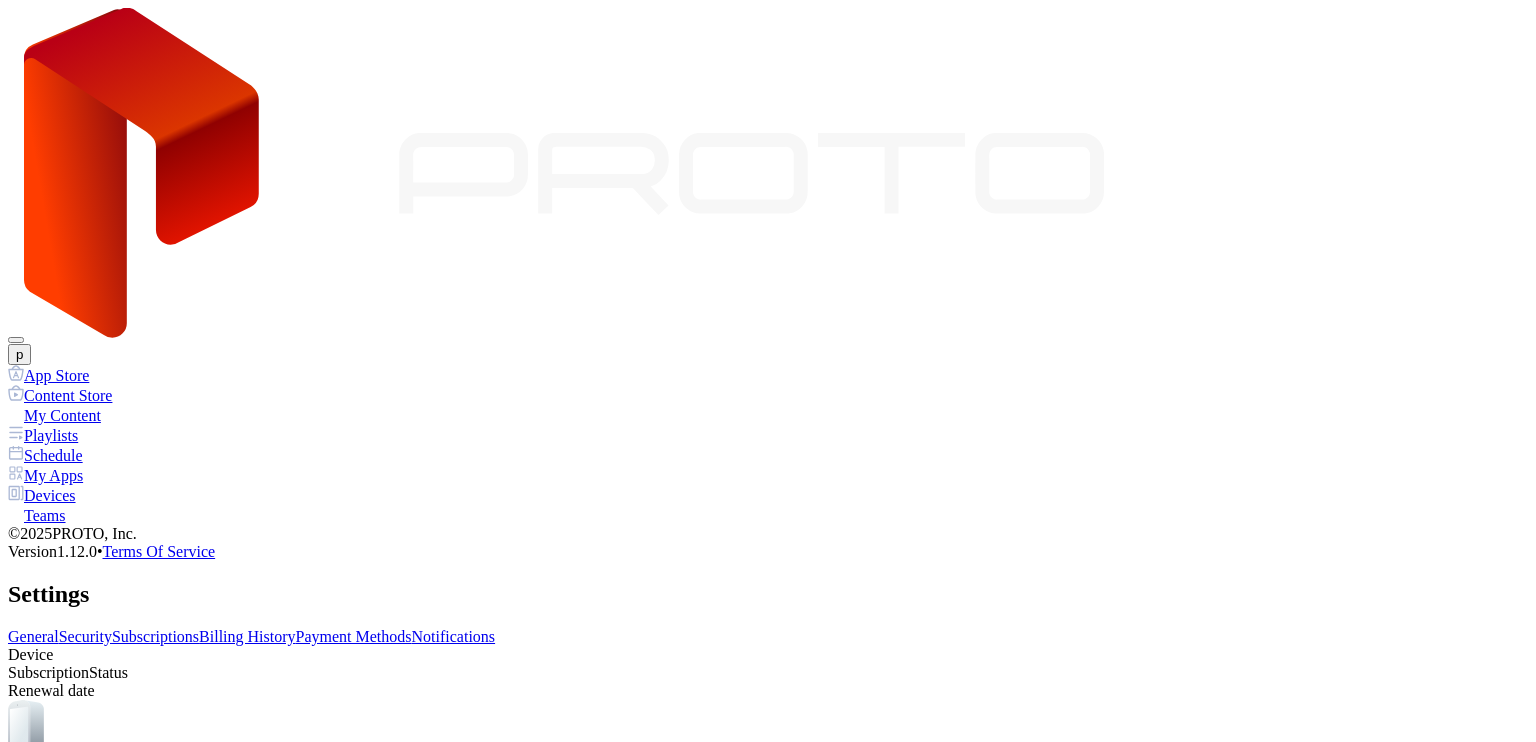 scroll, scrollTop: 0, scrollLeft: 0, axis: both 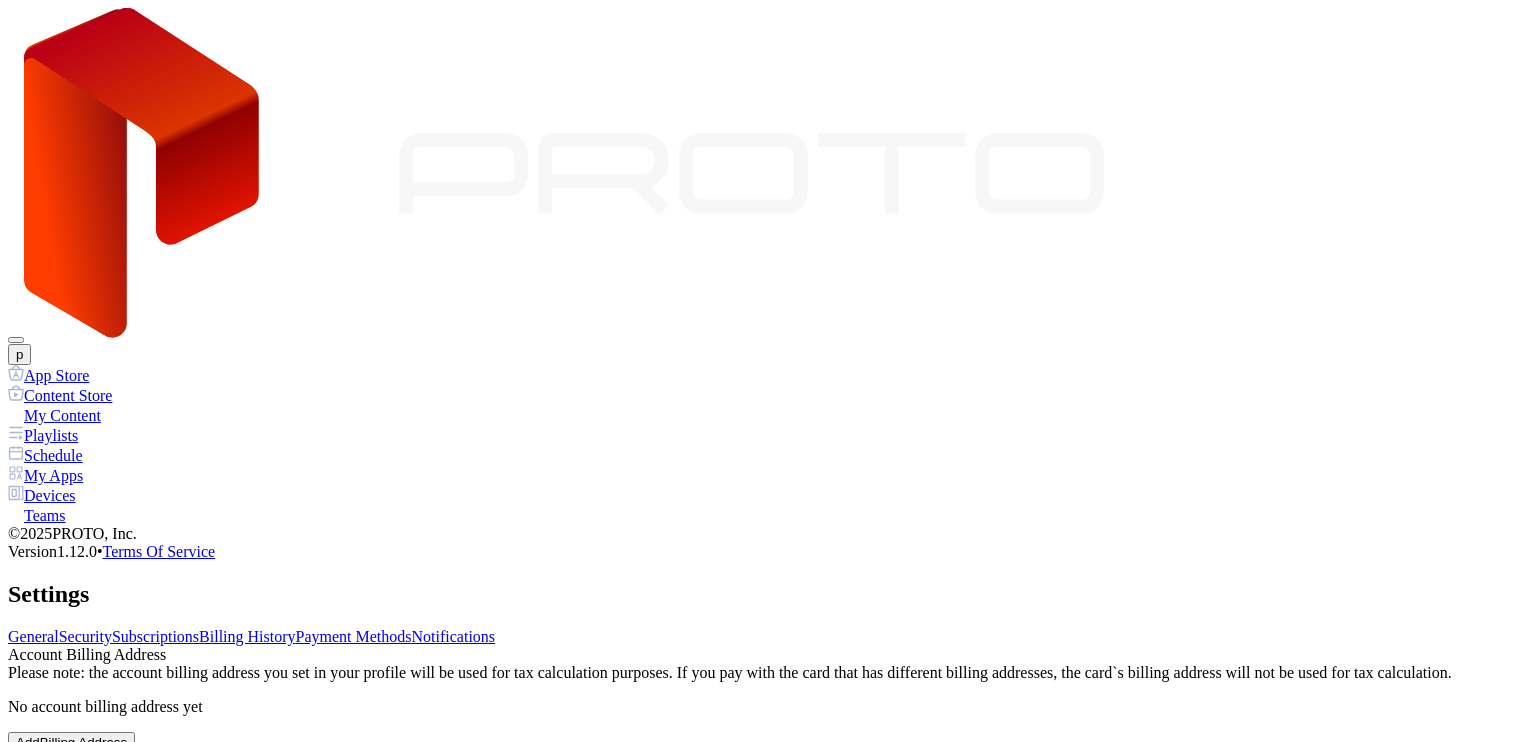 click on "Billing History" at bounding box center (247, 636) 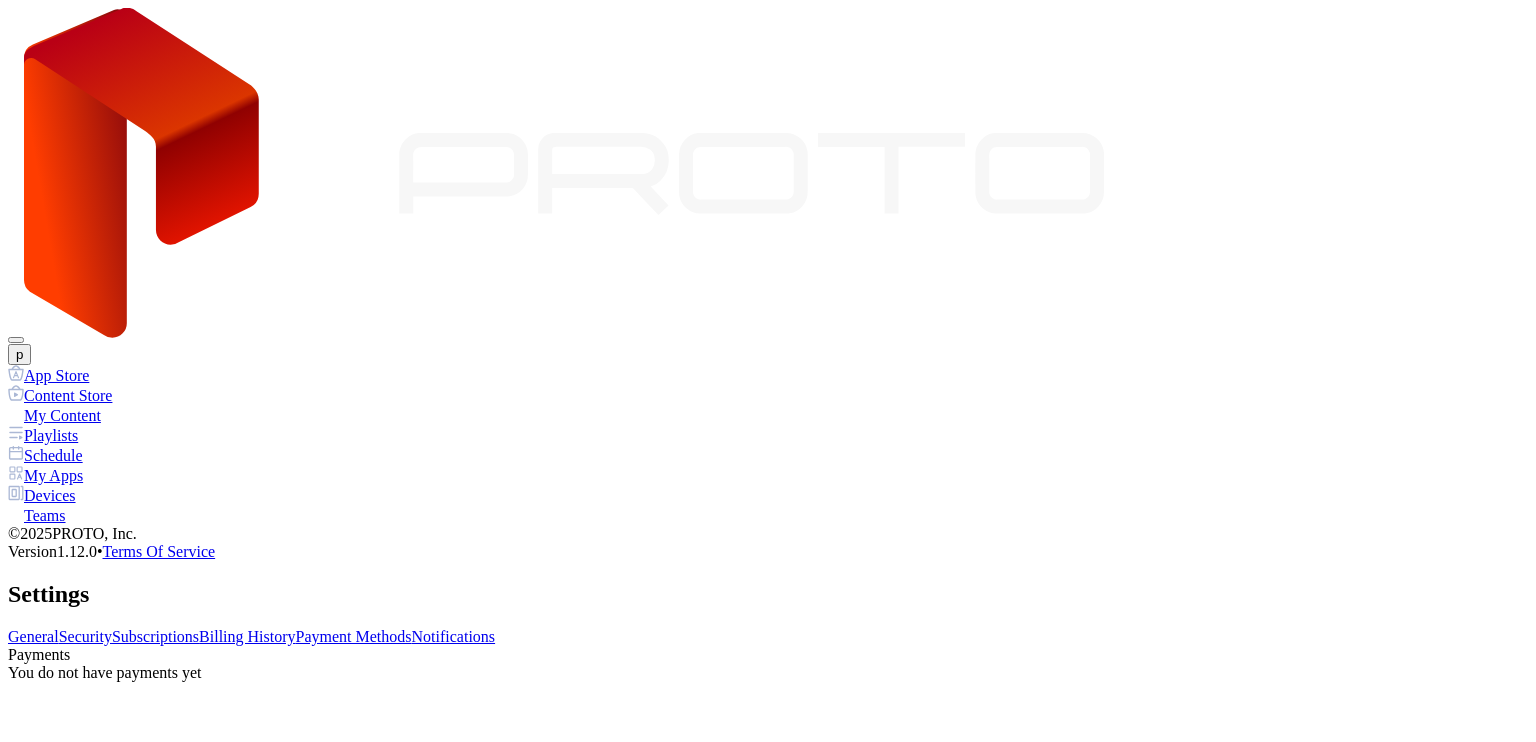 click on "Settings" at bounding box center [768, 594] 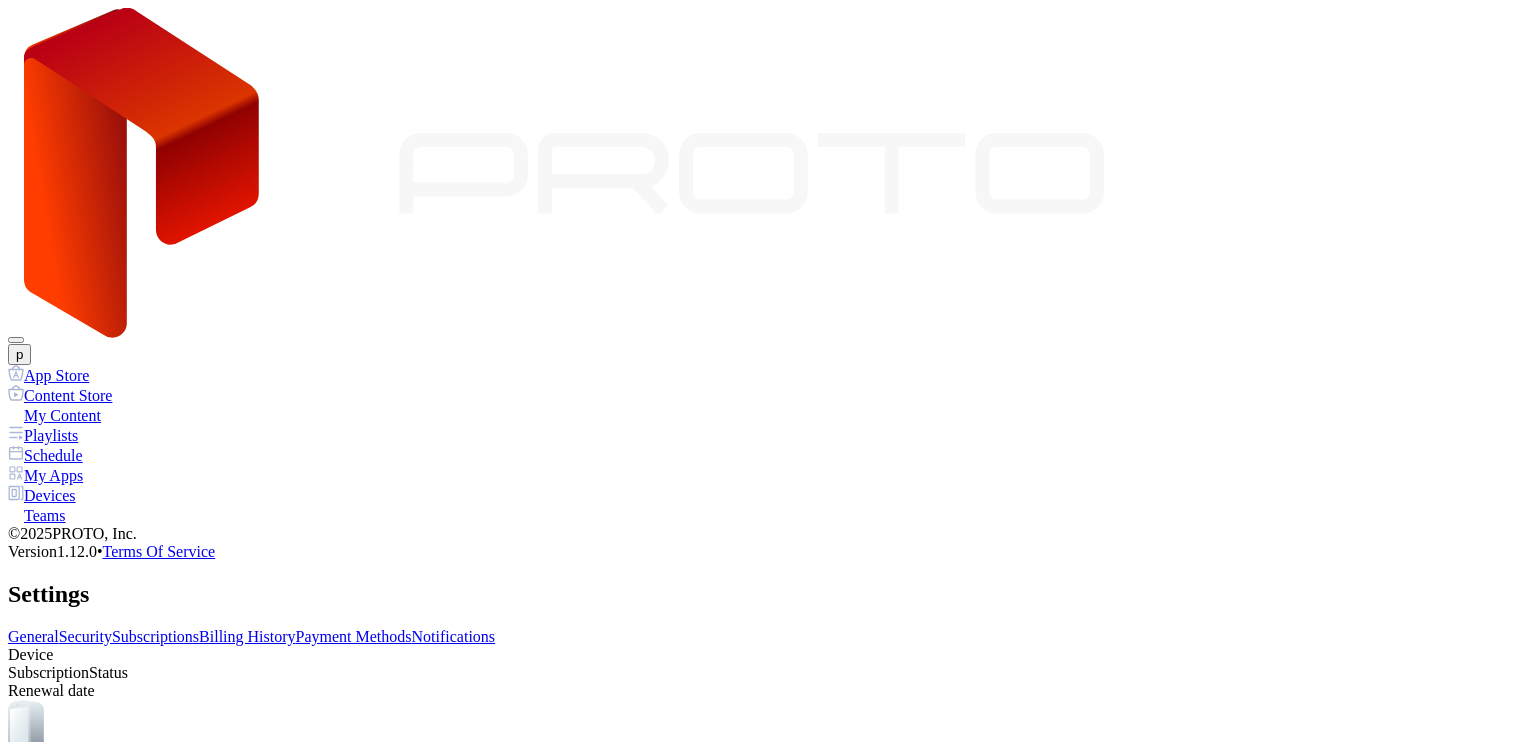 click on "Payment Methods" at bounding box center [354, 636] 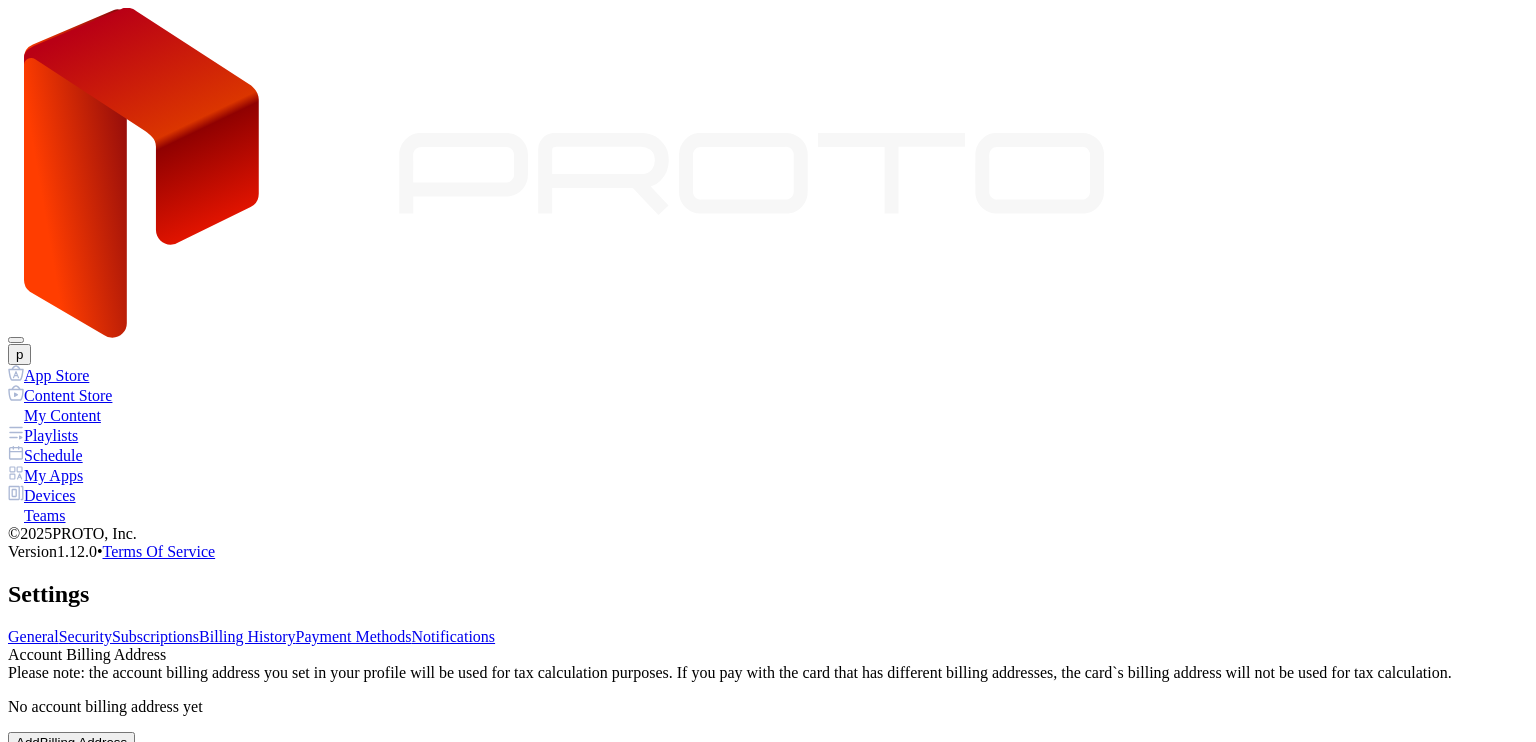 click on "Notifications" at bounding box center (454, 636) 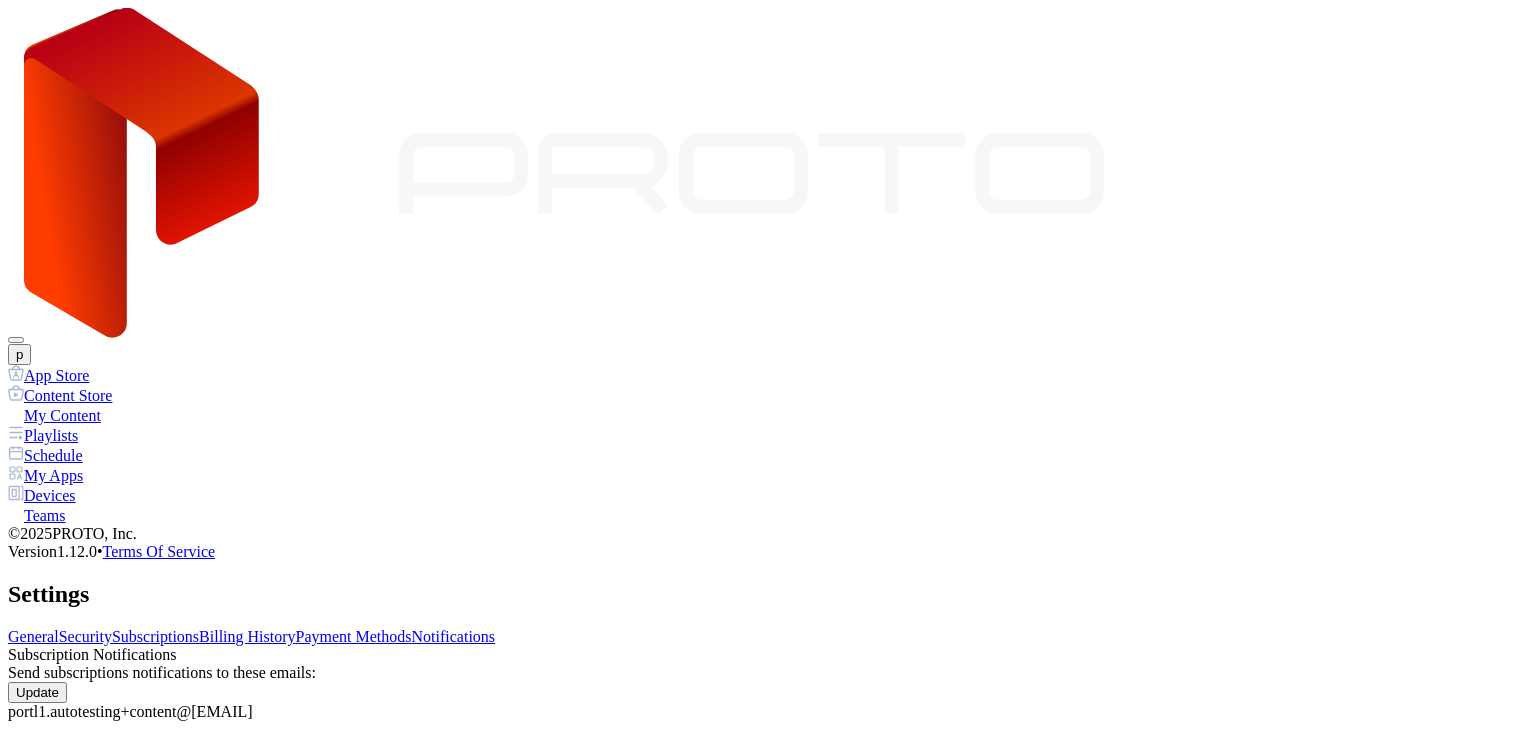 click on "p" at bounding box center (19, 354) 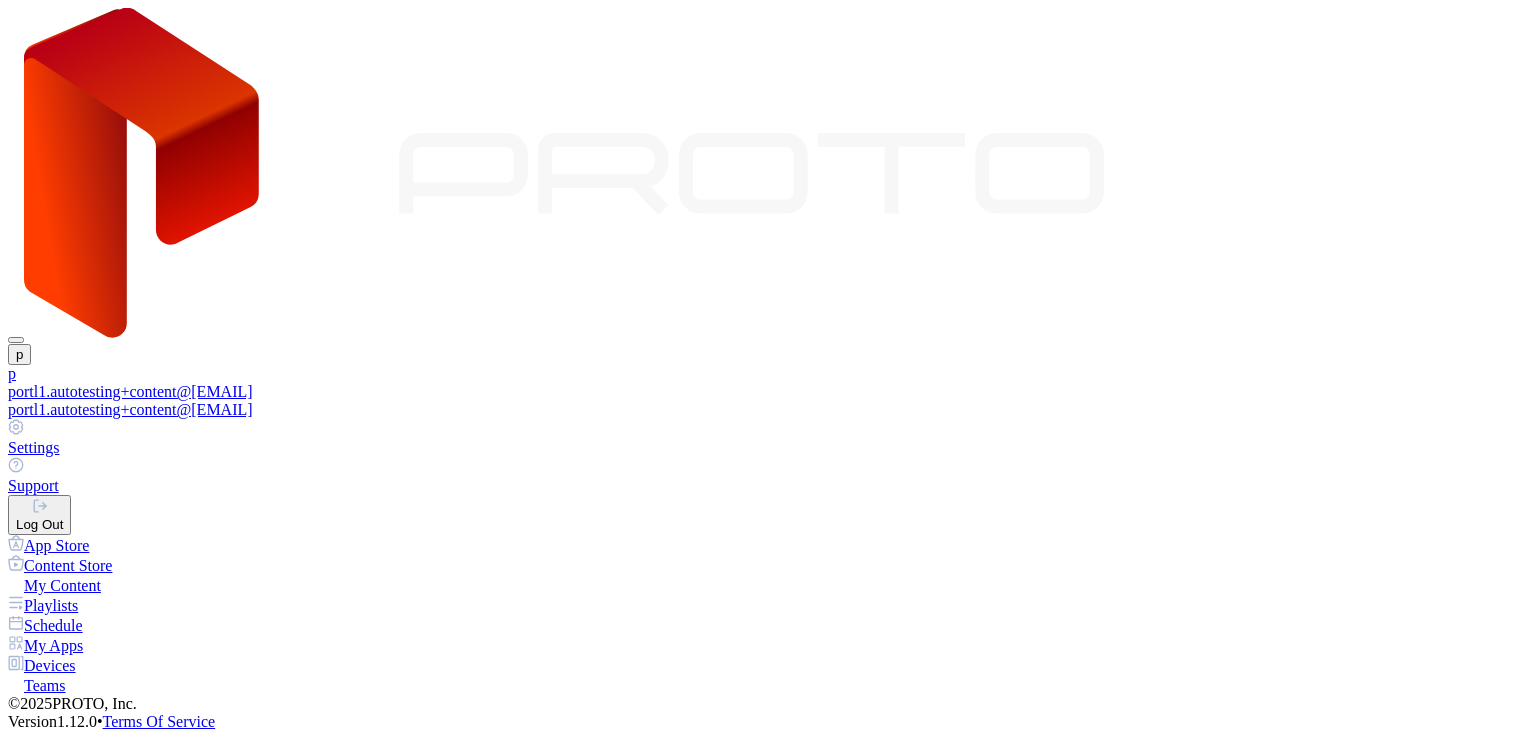 click on "Log Out" at bounding box center (39, 524) 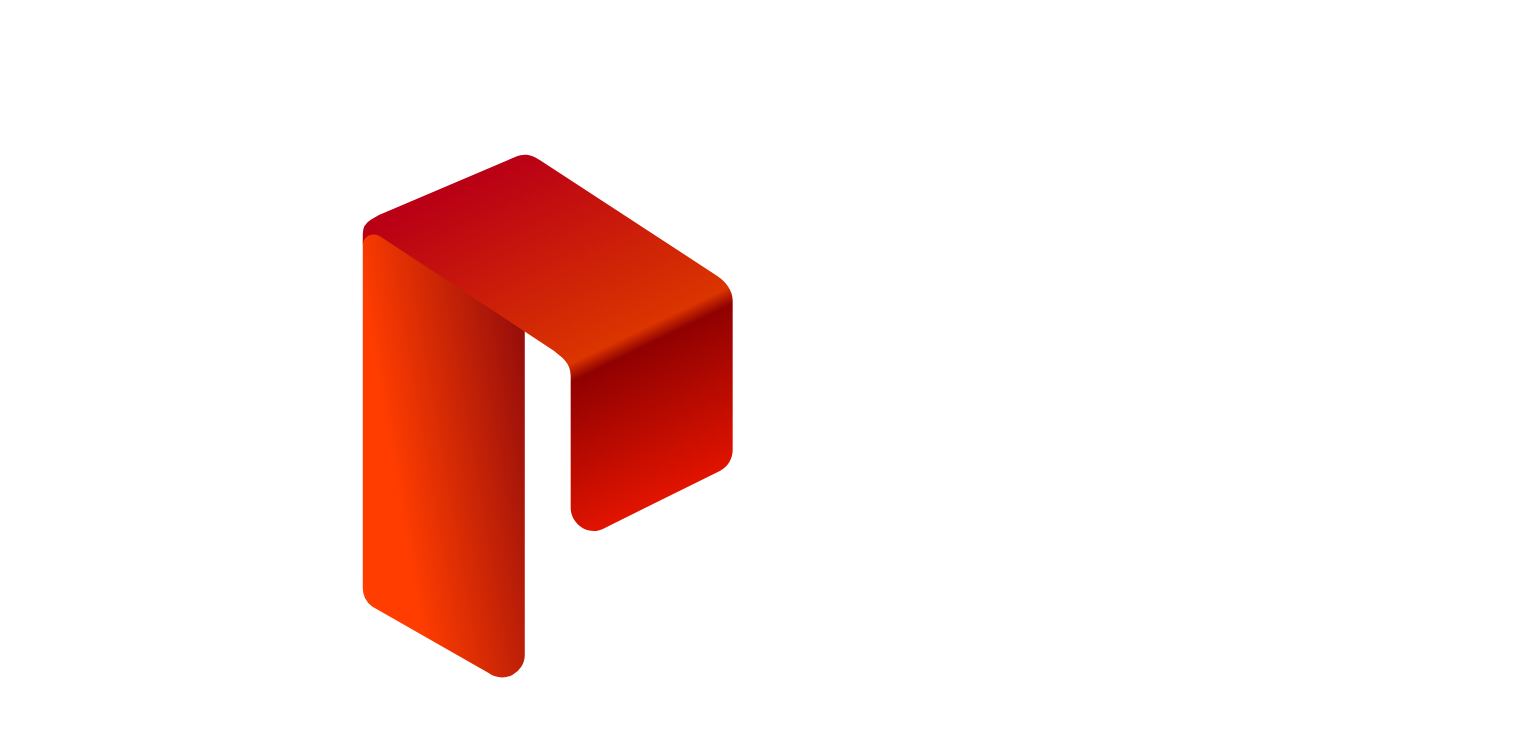 click on "**********" at bounding box center [79, 1206] 